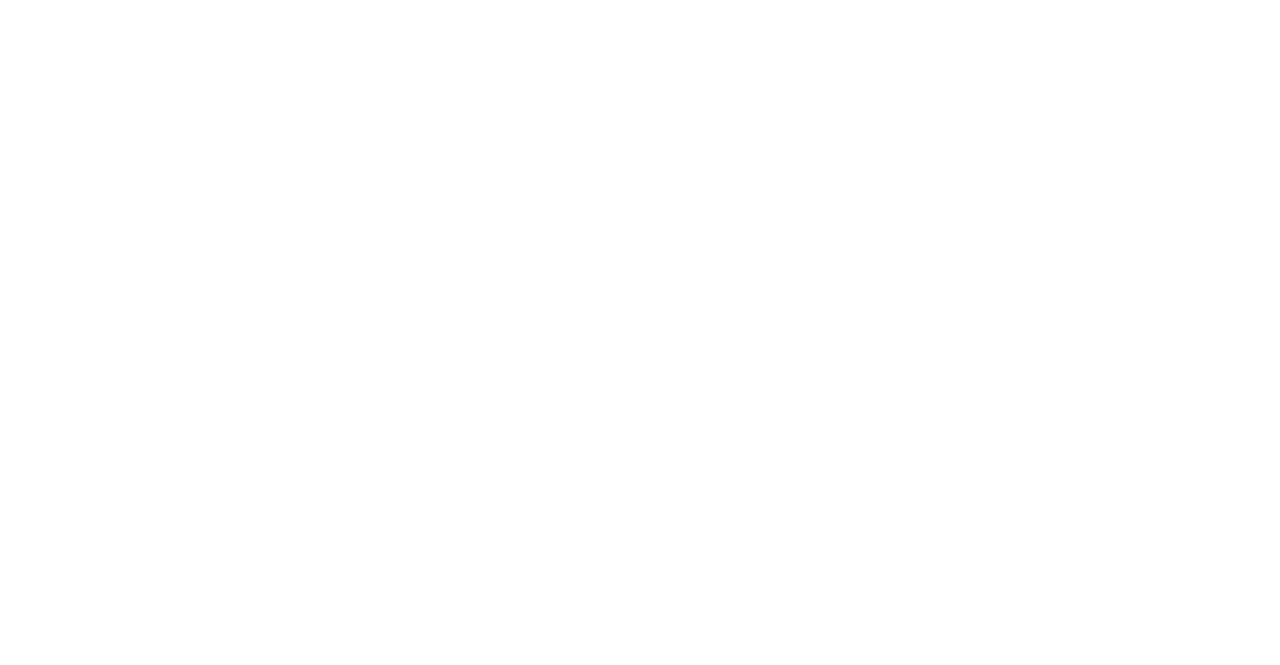 scroll, scrollTop: 0, scrollLeft: 0, axis: both 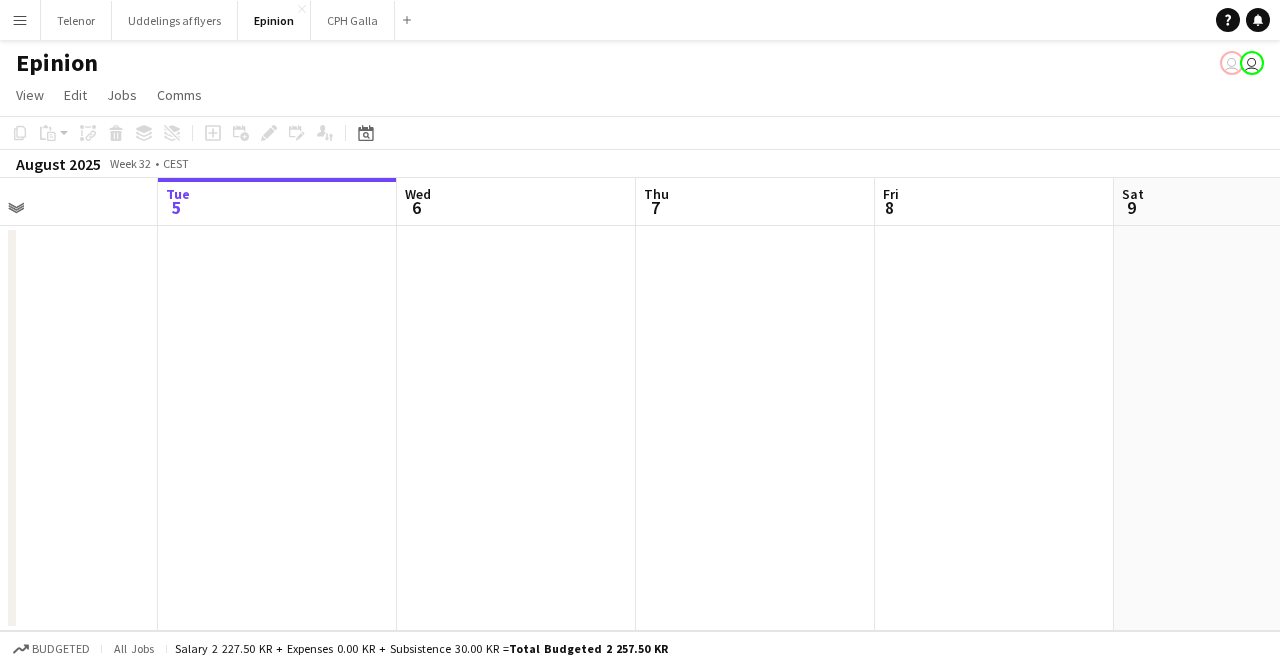 drag, startPoint x: 628, startPoint y: 463, endPoint x: -5, endPoint y: 489, distance: 633.53375 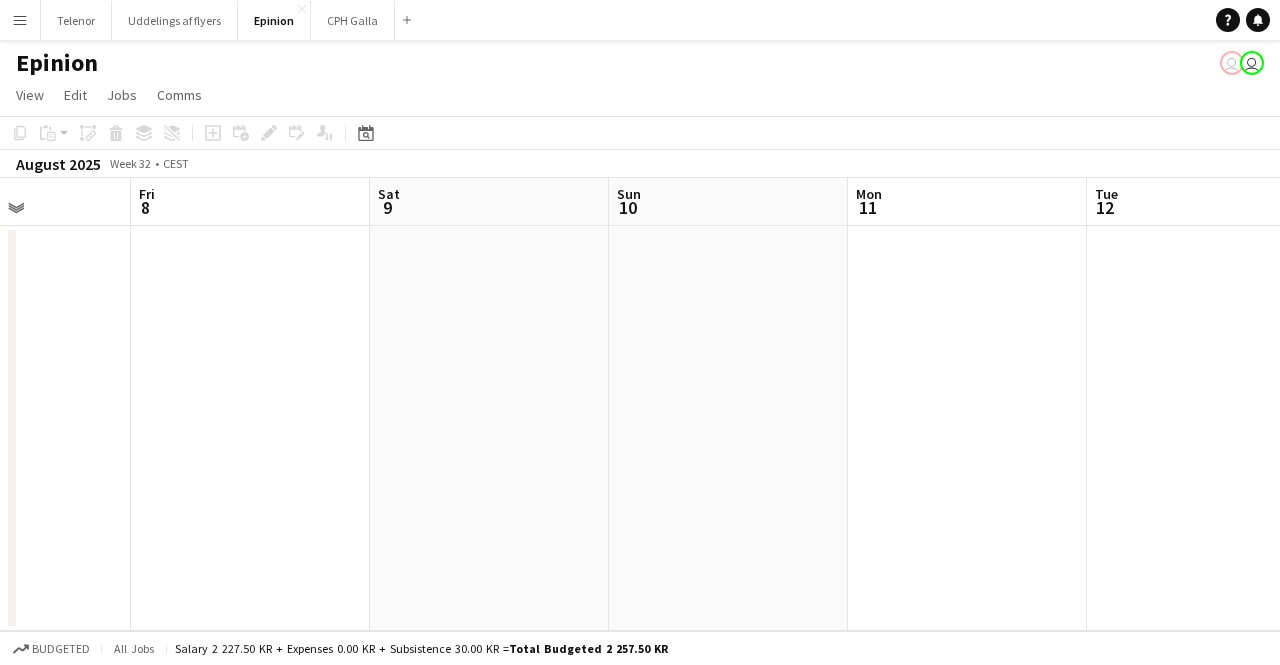 drag, startPoint x: 817, startPoint y: 427, endPoint x: 355, endPoint y: 441, distance: 462.21207 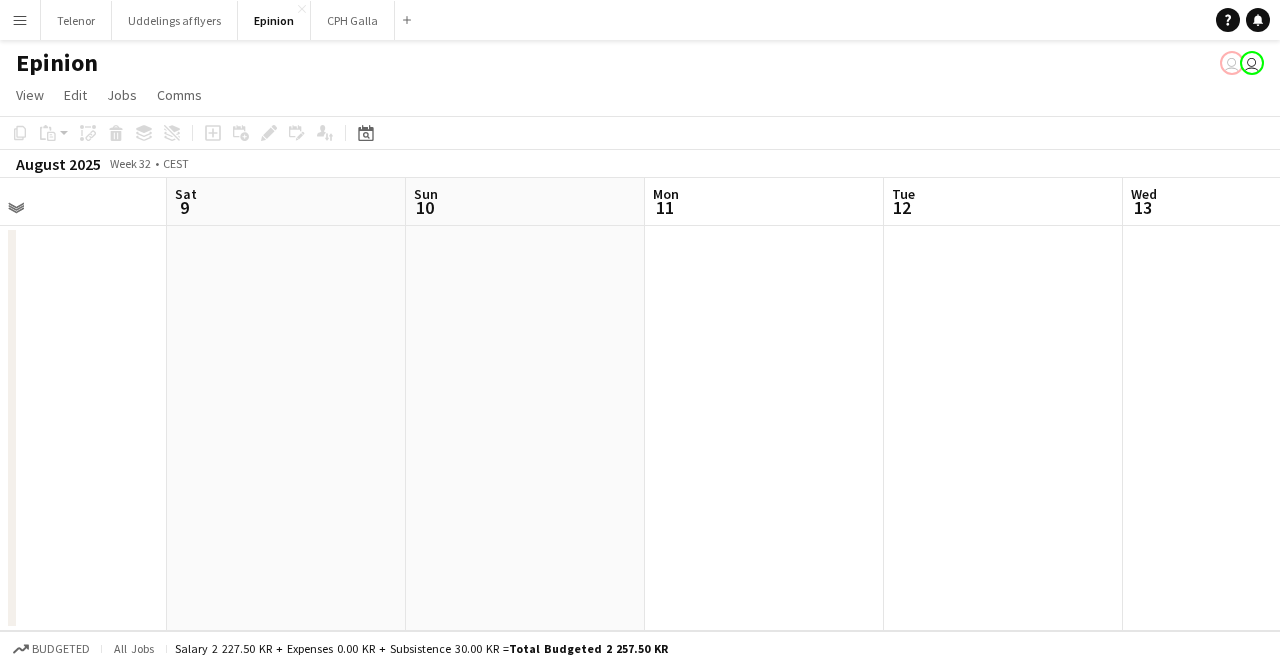 drag, startPoint x: 612, startPoint y: 352, endPoint x: 288, endPoint y: 361, distance: 324.12497 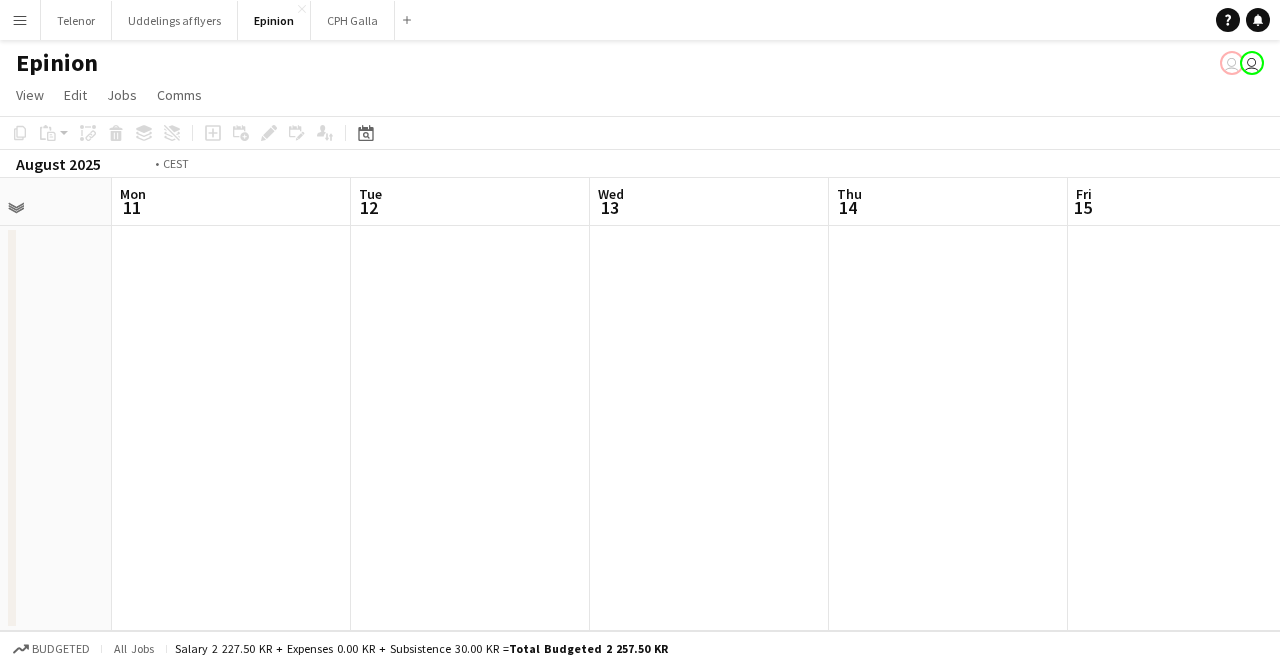 drag, startPoint x: 945, startPoint y: 321, endPoint x: 240, endPoint y: 359, distance: 706.0234 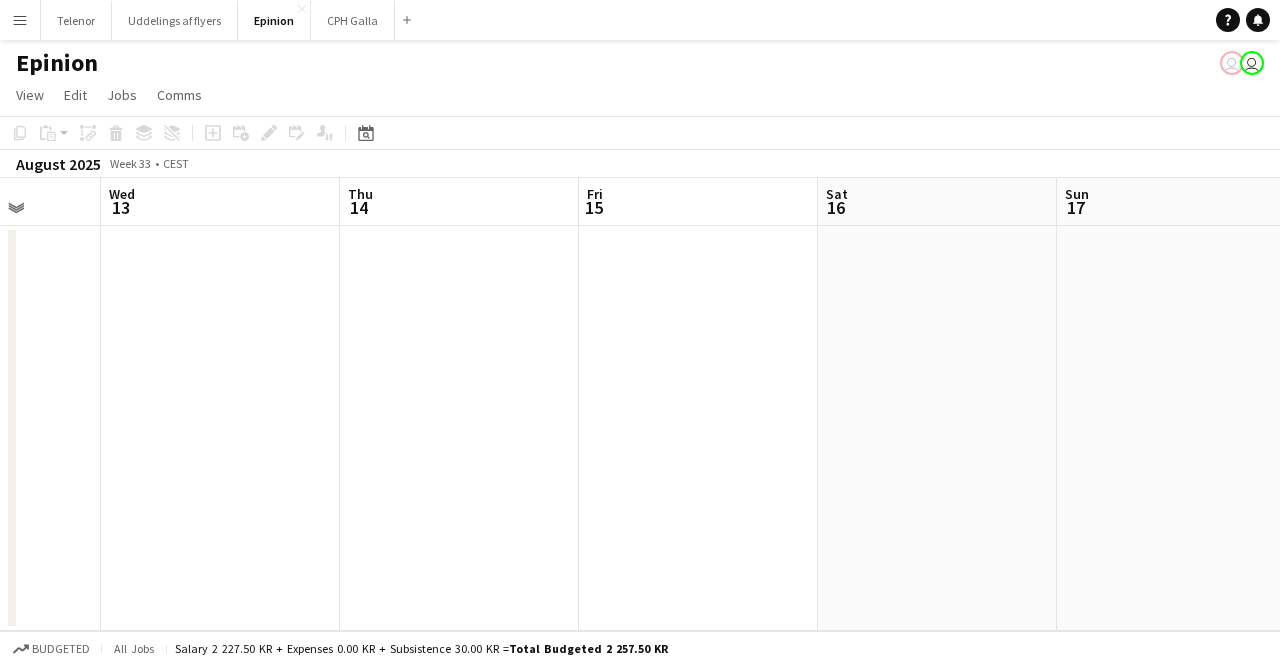 drag, startPoint x: 1181, startPoint y: 237, endPoint x: 722, endPoint y: 267, distance: 459.97934 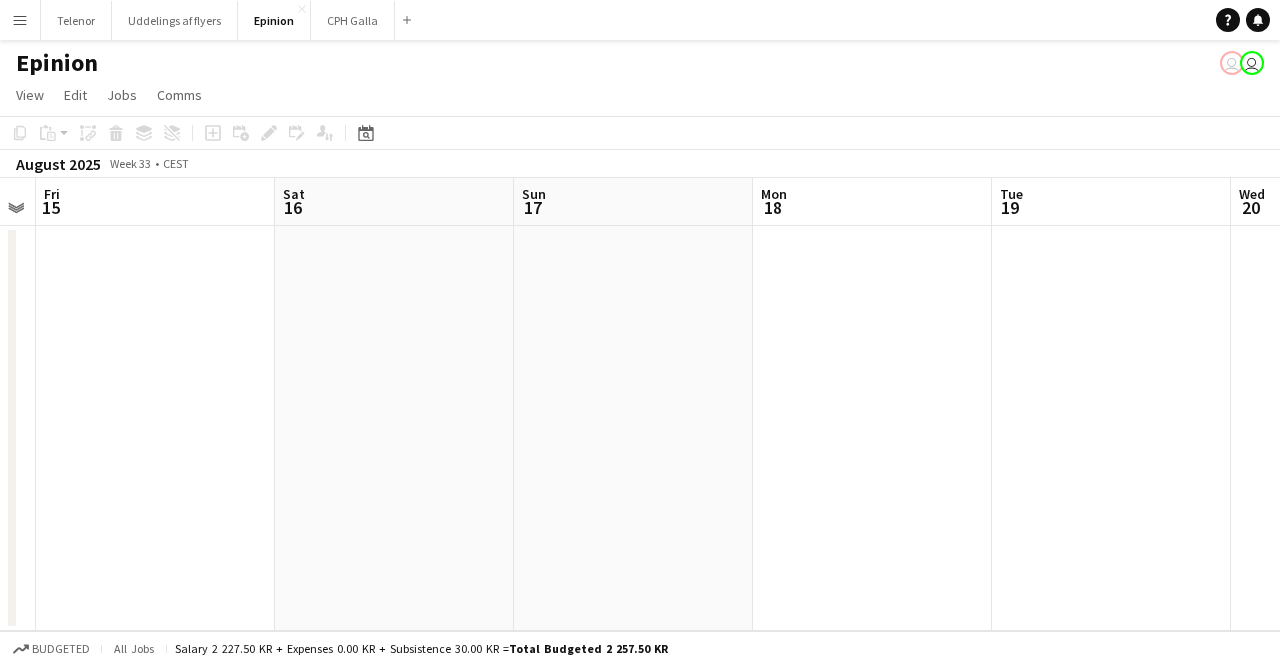 drag, startPoint x: 970, startPoint y: 280, endPoint x: 362, endPoint y: 299, distance: 608.2968 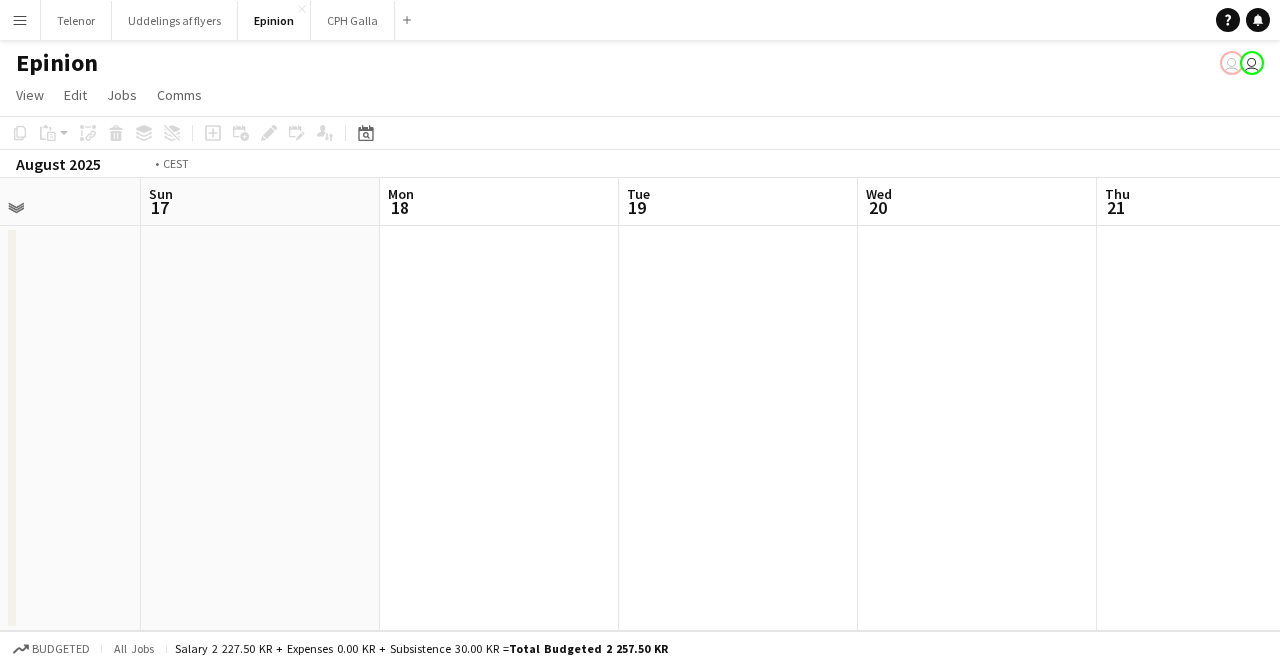 drag, startPoint x: 1135, startPoint y: 249, endPoint x: 568, endPoint y: 276, distance: 567.6425 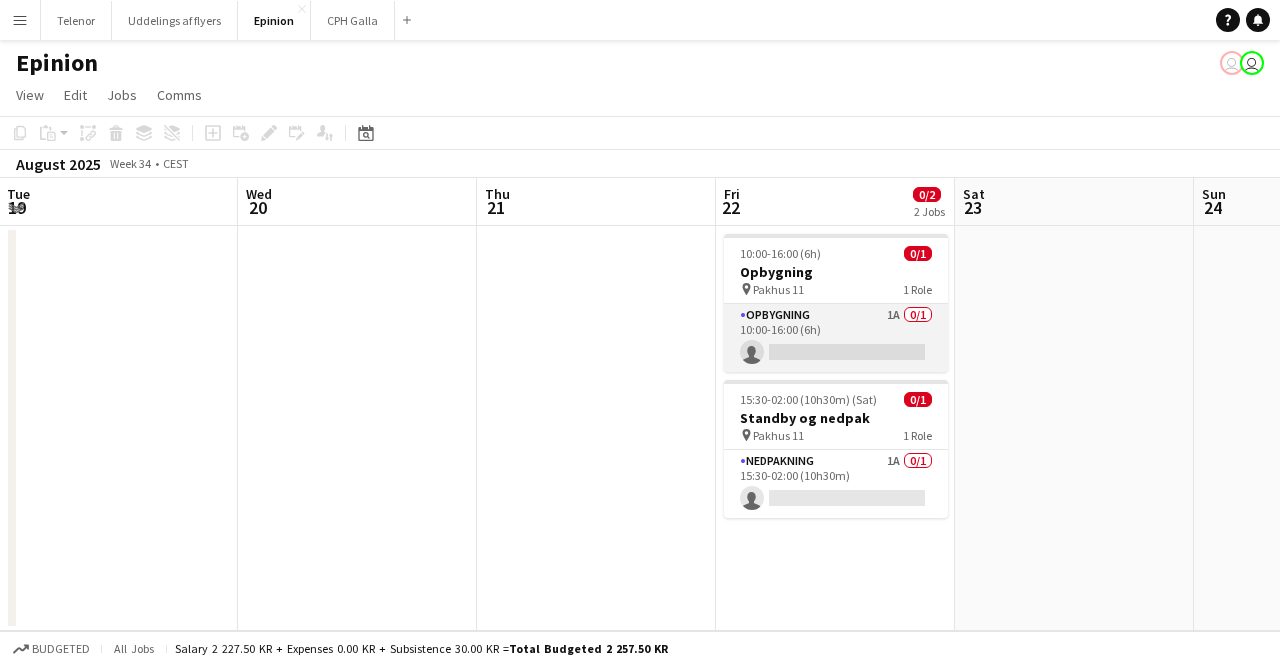 click on "Opbygning   1A   0/1   10:00-16:00 (6h)
single-neutral-actions" at bounding box center [836, 338] 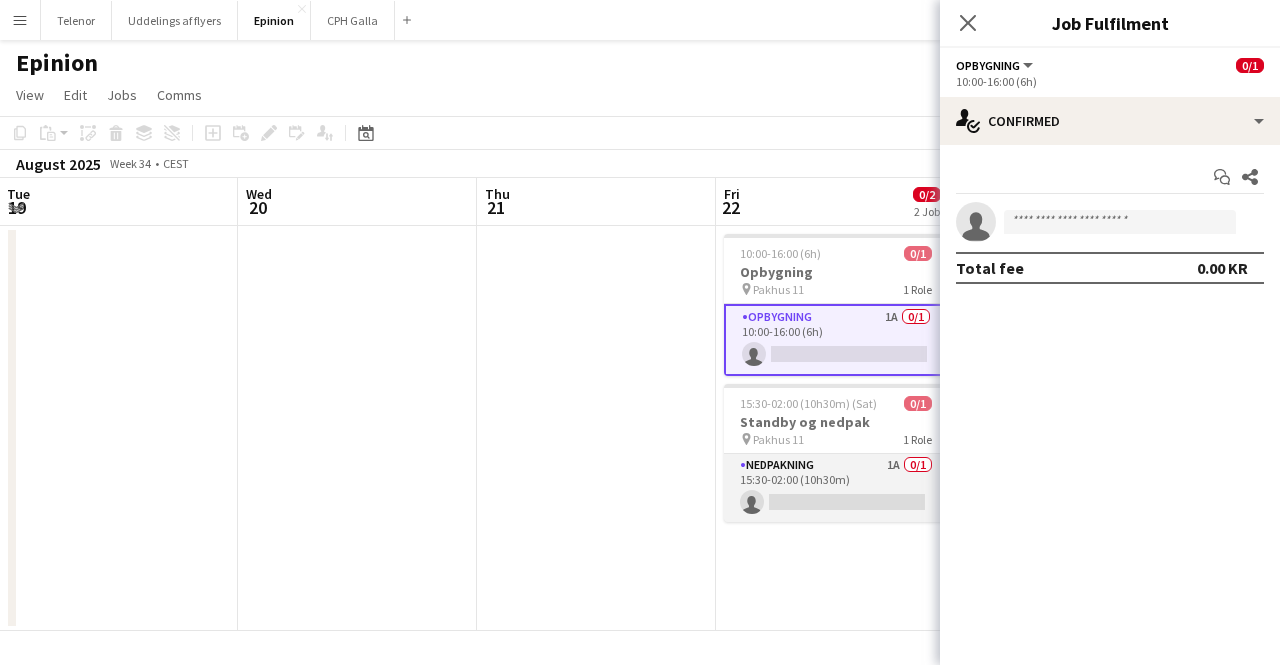 click on "Nedpakning   1A   0/1   15:30-02:00 (10h30m)
single-neutral-actions" at bounding box center (836, 488) 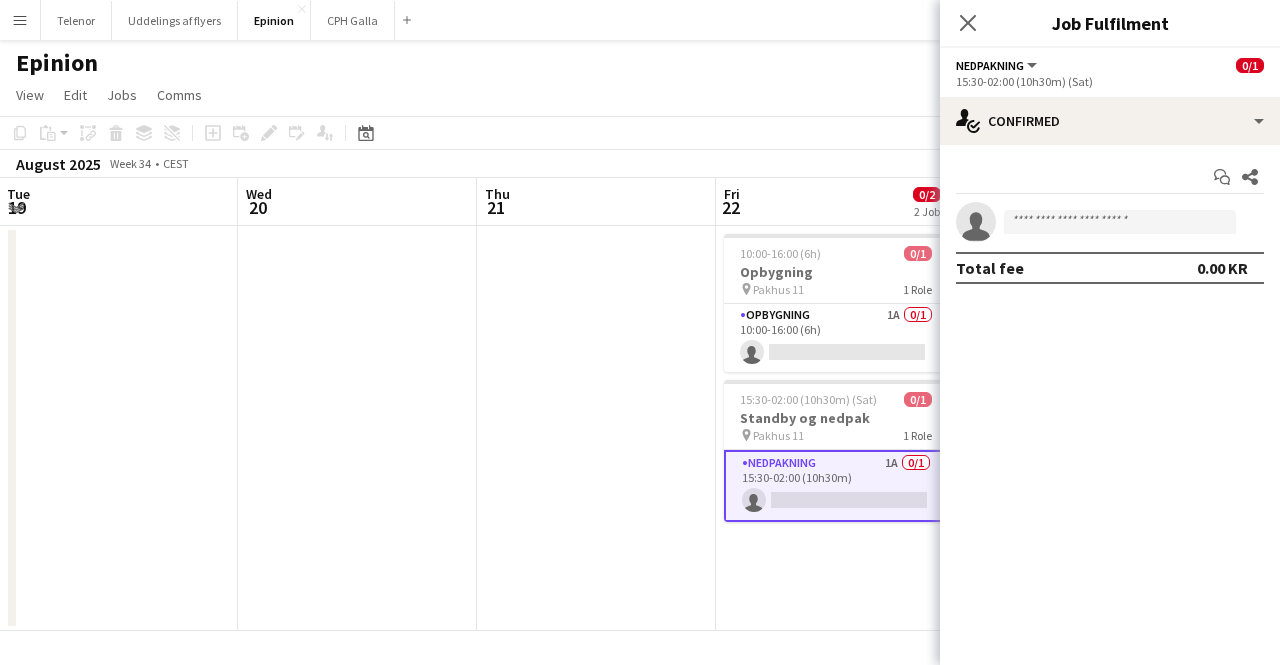 click on "Start chat
Share
single-neutral-actions
Total fee   0.00 KR" at bounding box center [1110, 222] 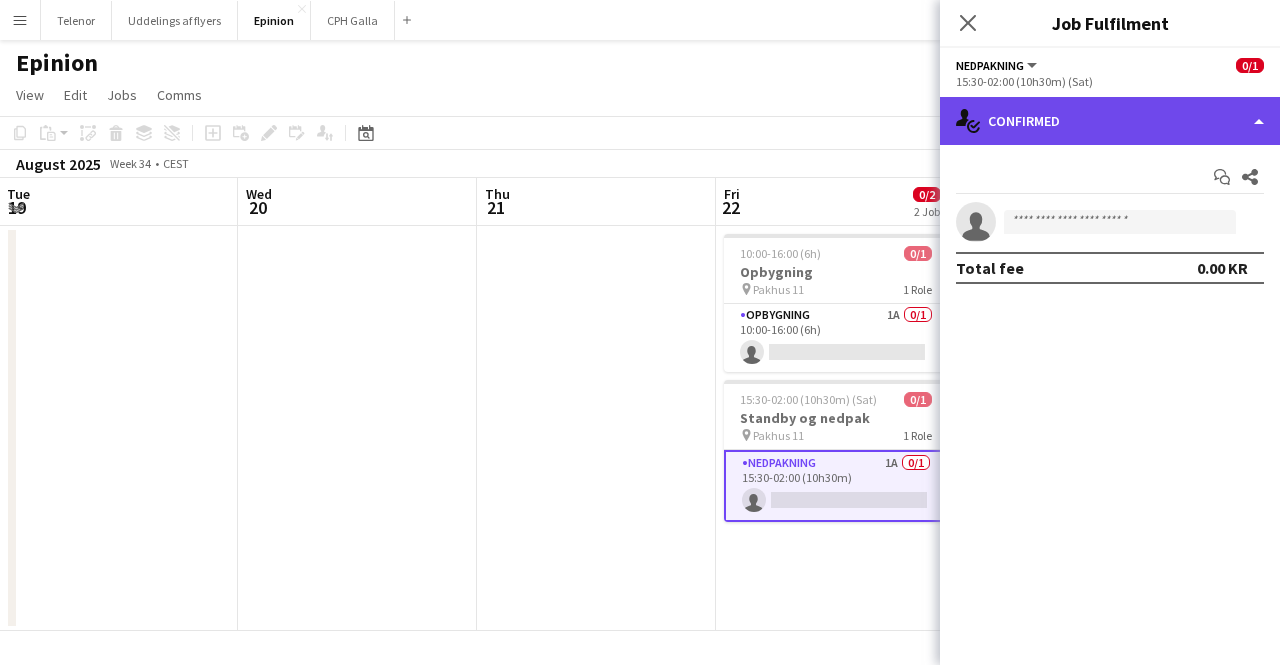 click on "single-neutral-actions-check-2
Confirmed" 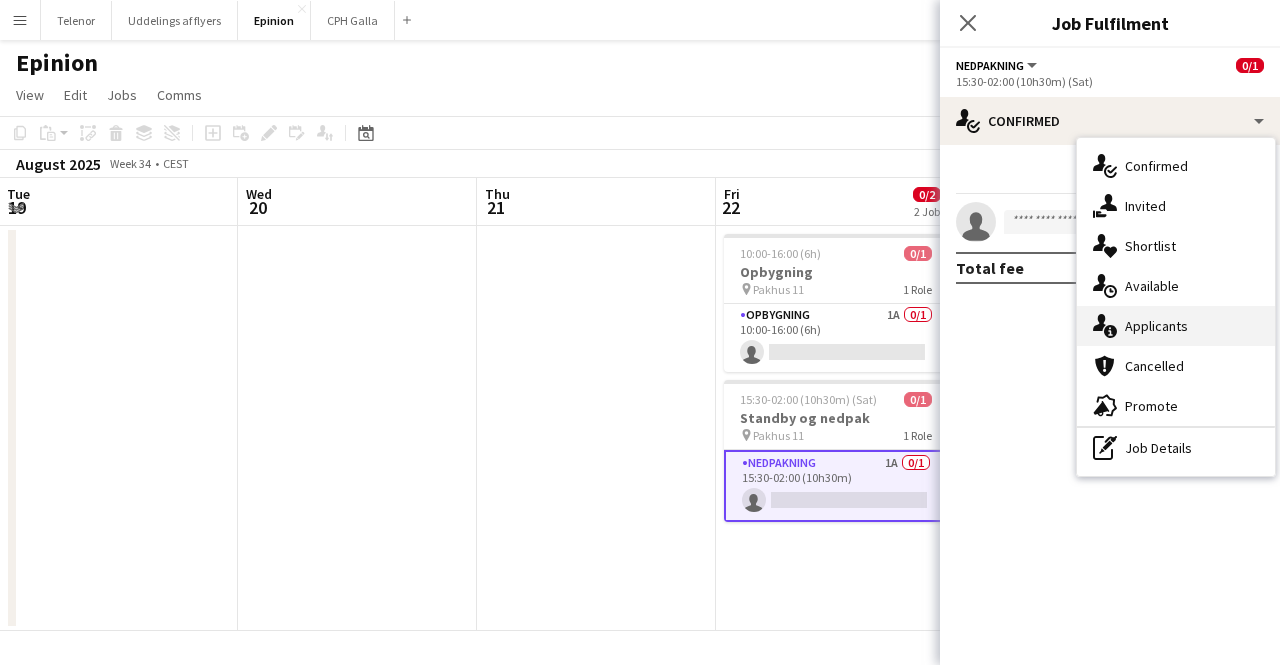 click on "single-neutral-actions-information
Applicants" at bounding box center (1176, 326) 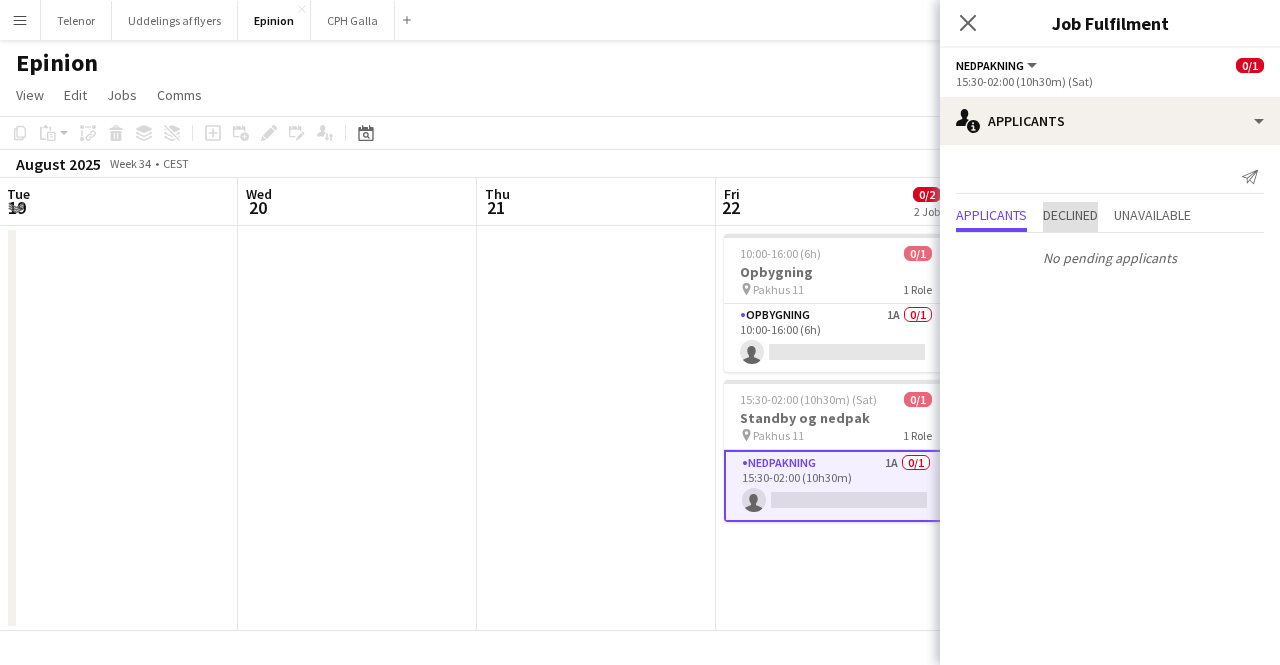 click on "Declined" at bounding box center (1070, 215) 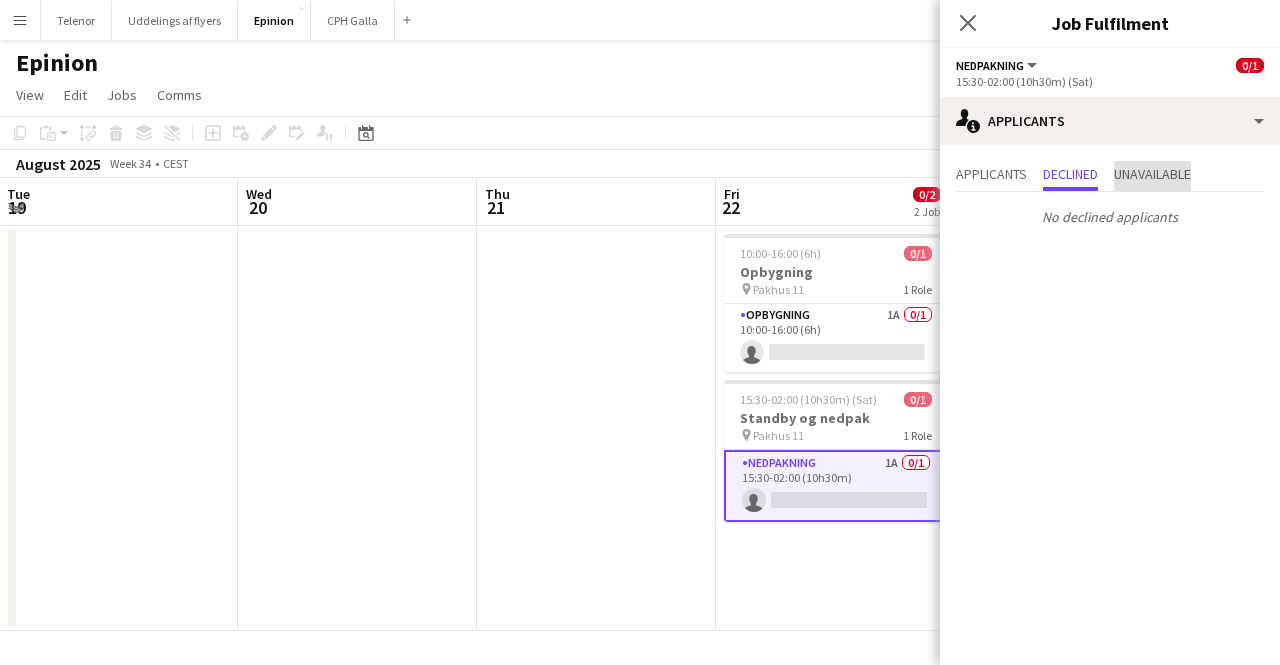 click on "Unavailable" at bounding box center [1152, 176] 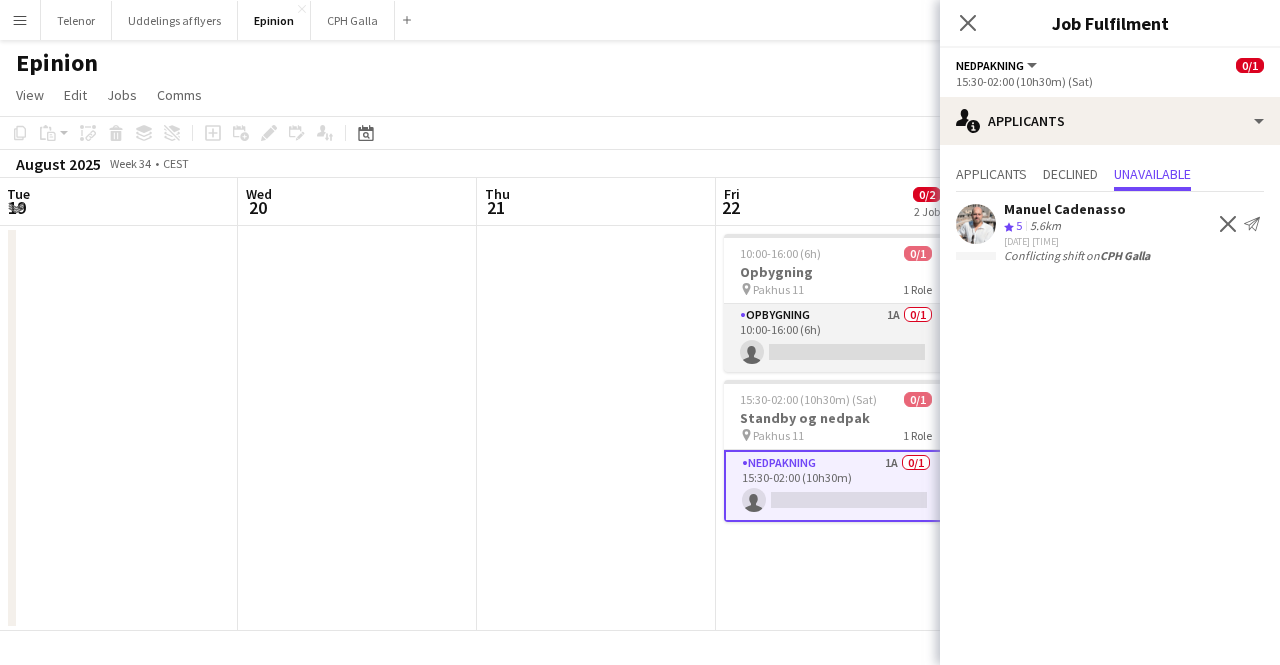 click on "Opbygning   1A   0/1   10:00-16:00 (6h)
single-neutral-actions" at bounding box center [836, 338] 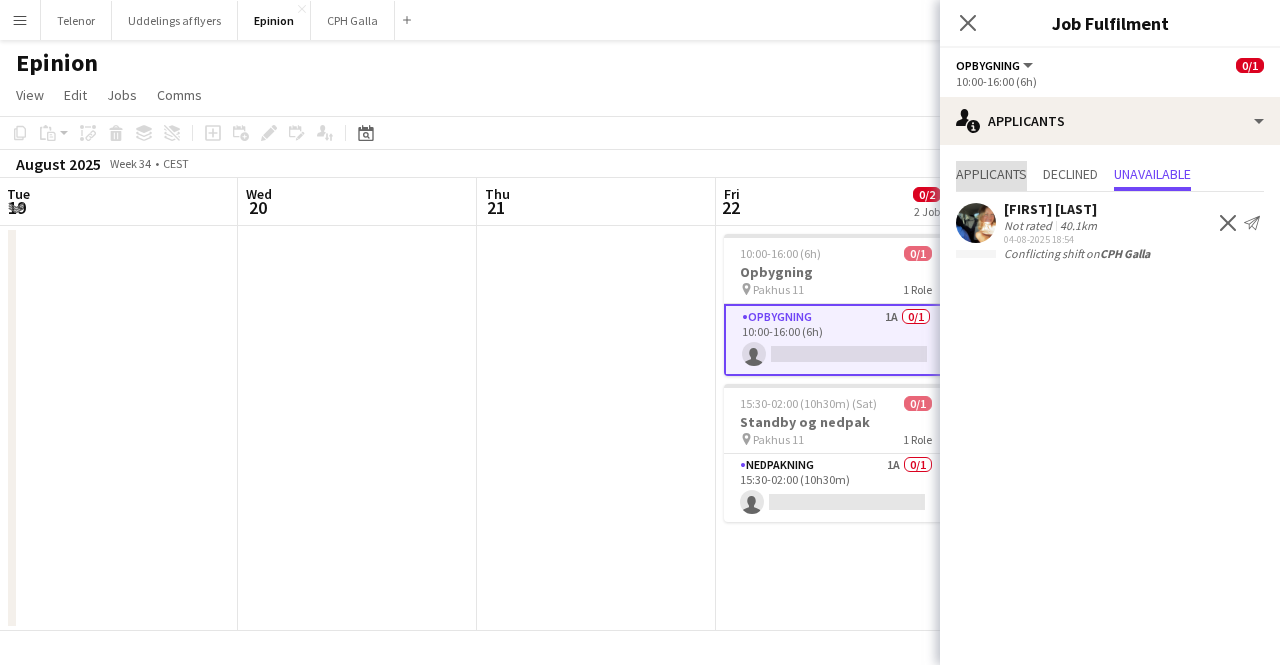 click on "Applicants" at bounding box center (991, 174) 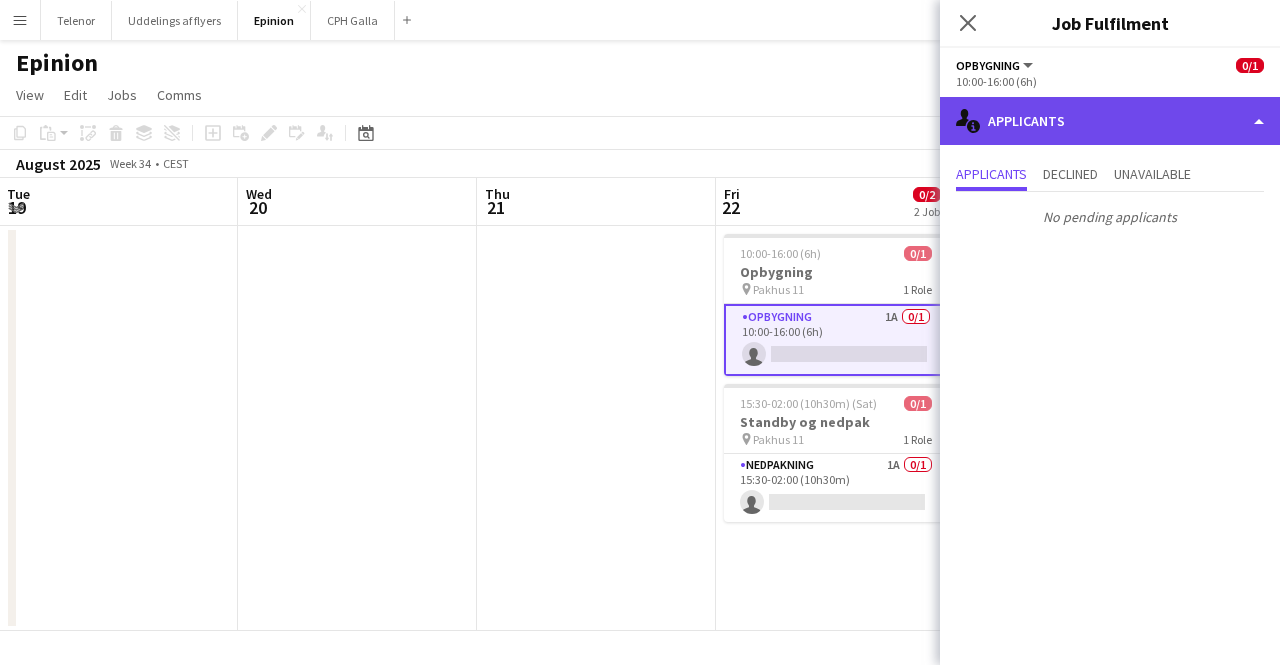 click on "single-neutral-actions-information
Applicants" 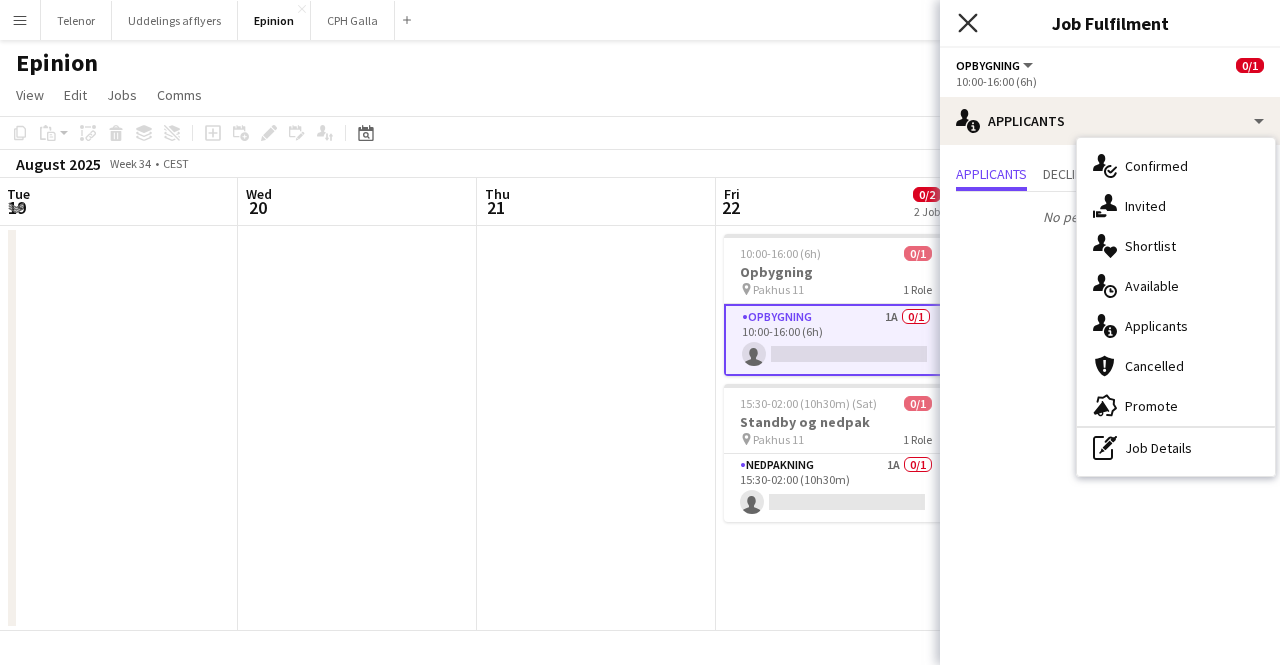 click on "Close pop-in" 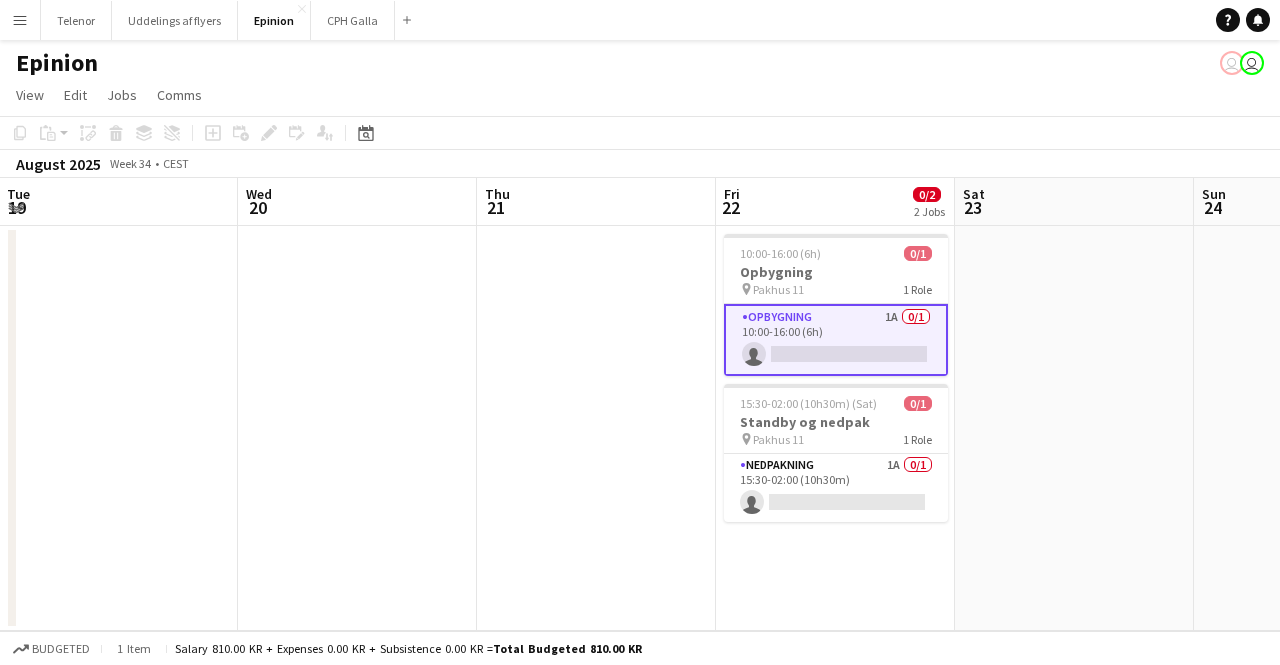 click at bounding box center (1074, 428) 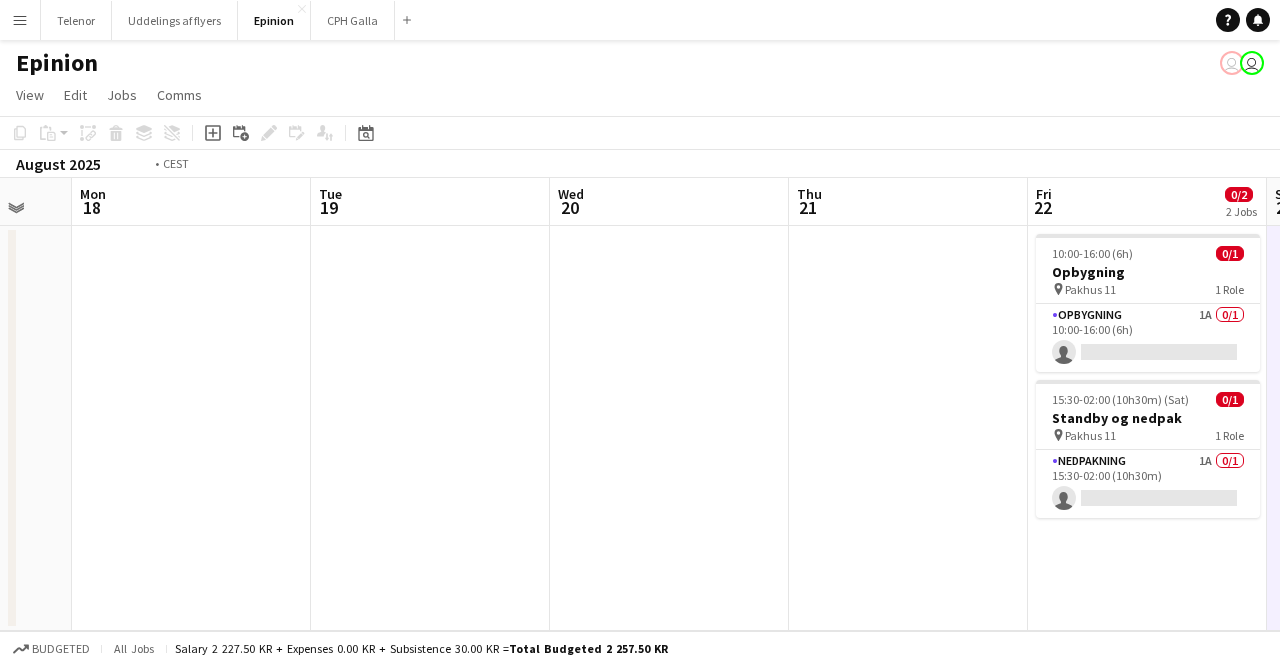 drag, startPoint x: 648, startPoint y: 339, endPoint x: 1237, endPoint y: 261, distance: 594.1422 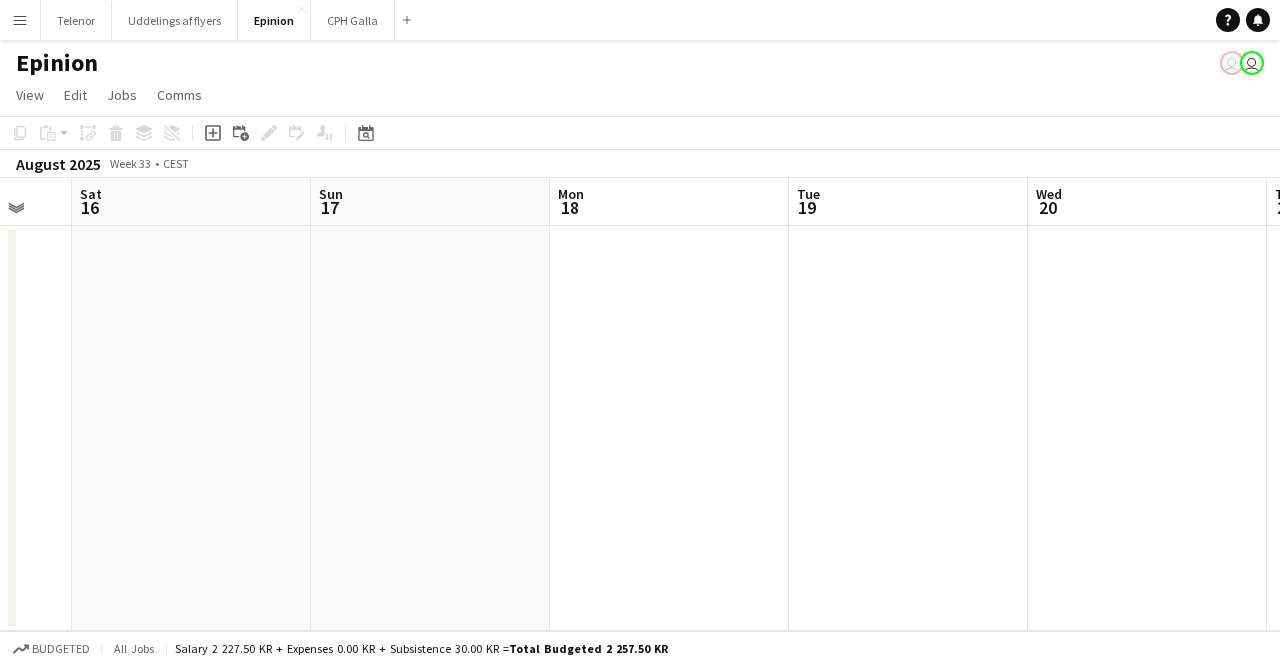 scroll, scrollTop: 0, scrollLeft: 607, axis: horizontal 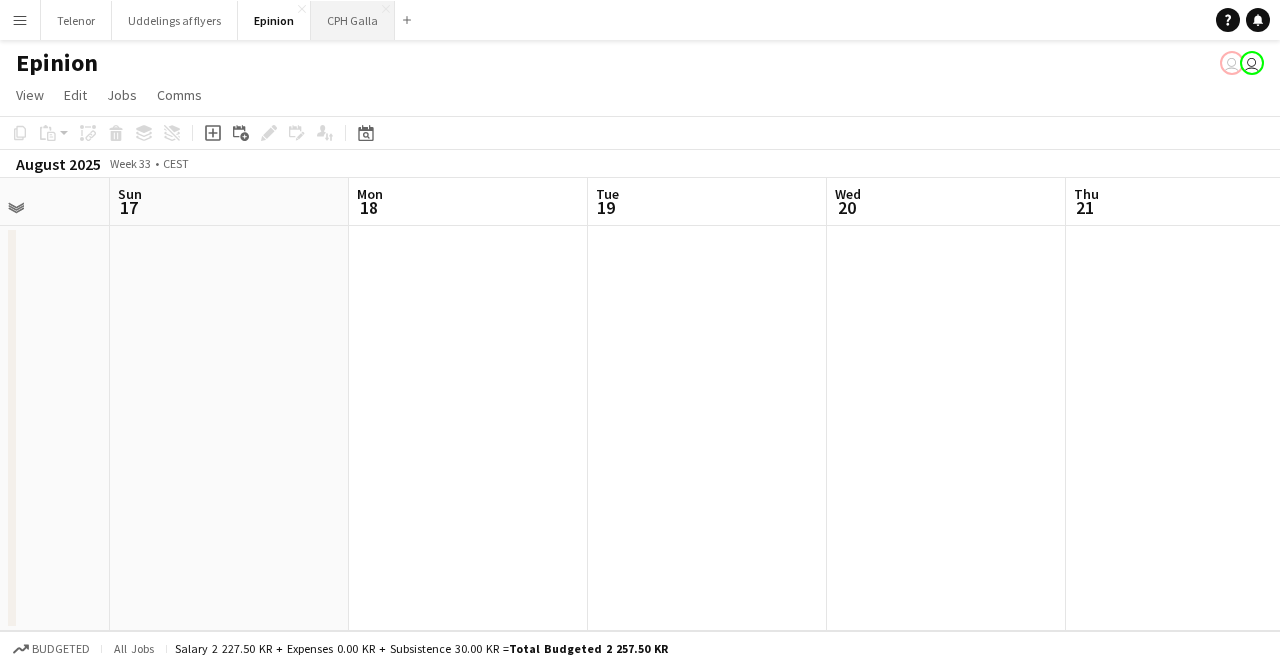 click on "CPH Galla
Close" at bounding box center (353, 20) 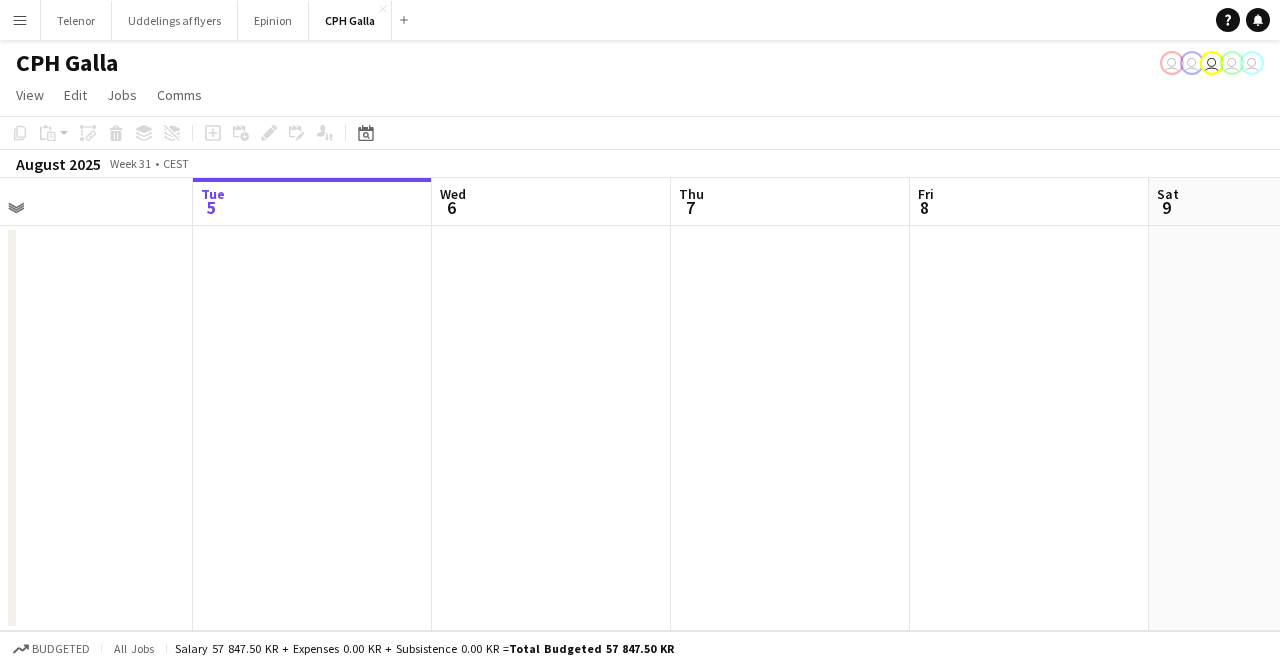 drag, startPoint x: 335, startPoint y: 333, endPoint x: 1184, endPoint y: 253, distance: 852.7608 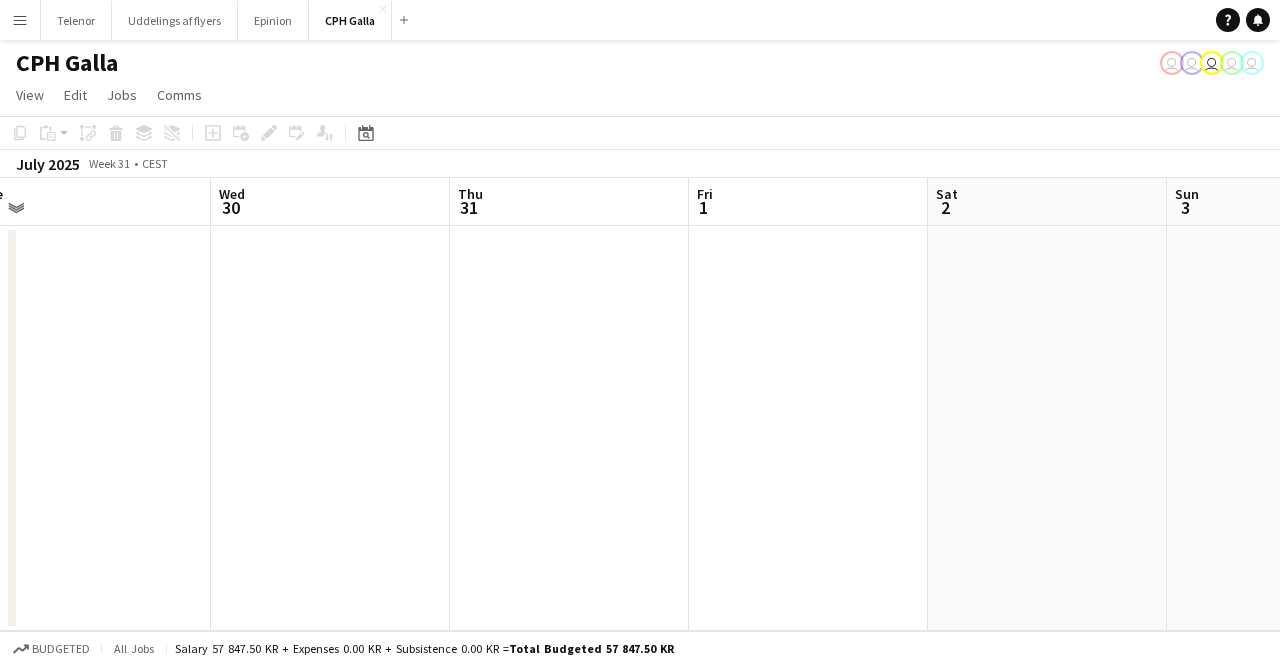 drag, startPoint x: 296, startPoint y: 327, endPoint x: 229, endPoint y: 264, distance: 91.967384 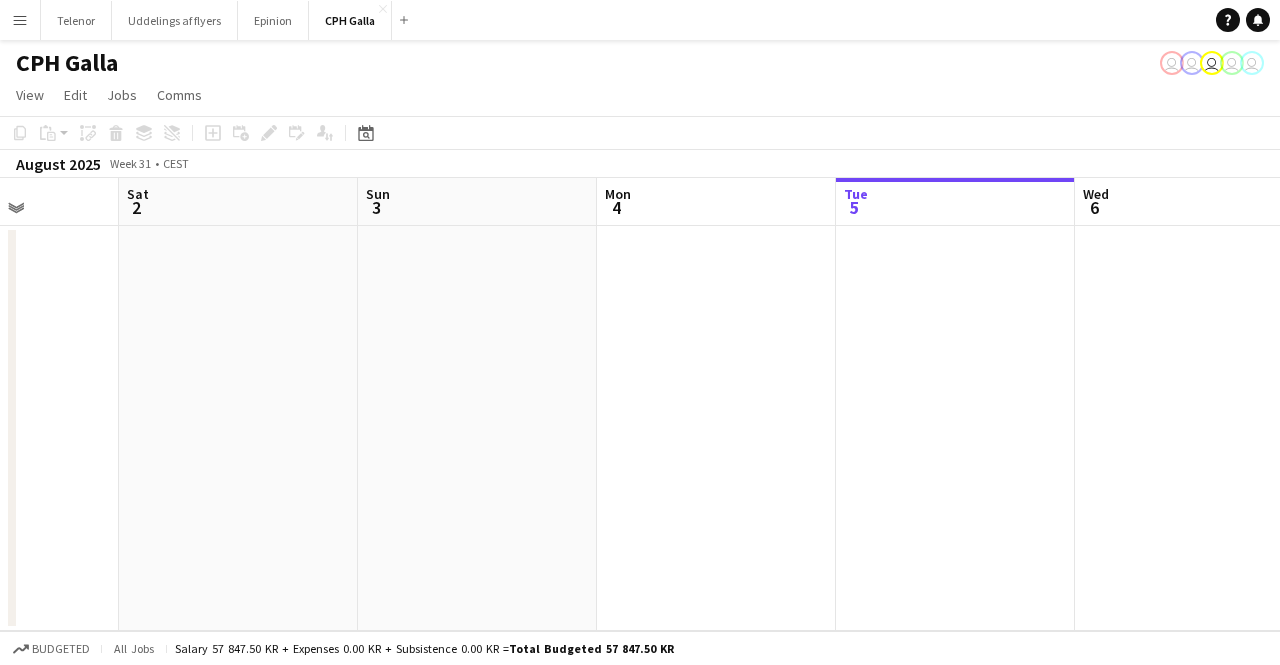 drag, startPoint x: 1016, startPoint y: 290, endPoint x: 395, endPoint y: 309, distance: 621.2906 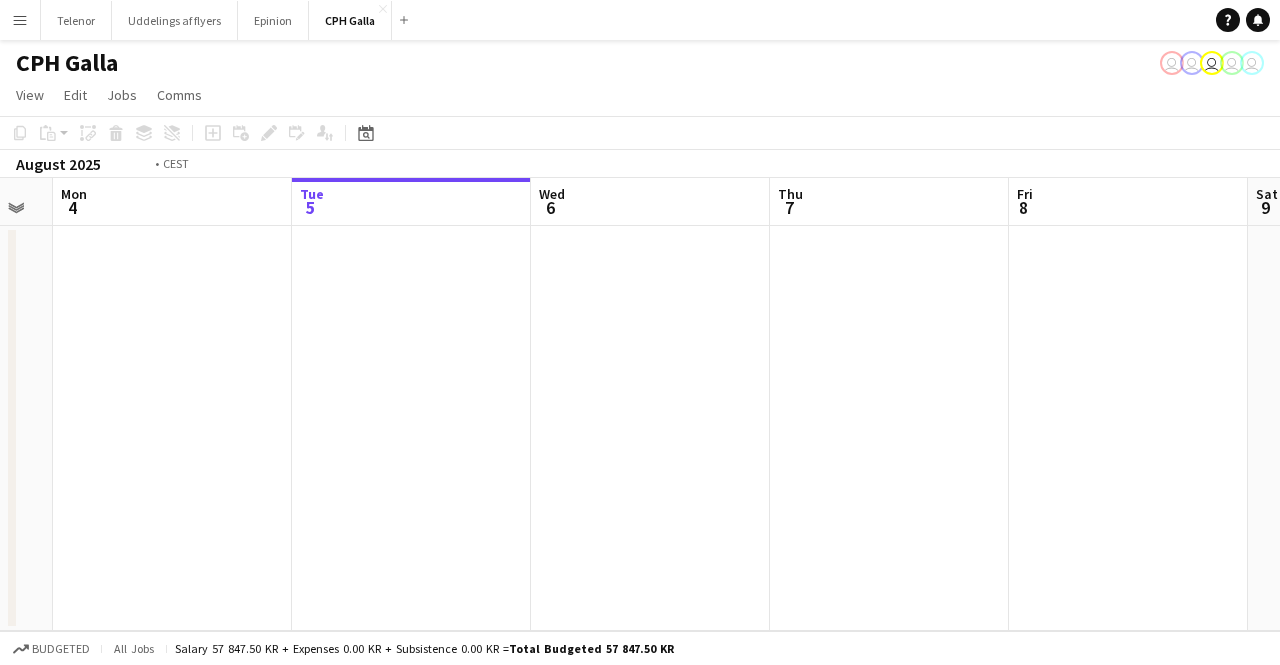 click on "Fri   1   Sat   2   Sun   3   Mon   4   Tue   5   Wed   6   Thu   7   Fri   8   Sat   9   Sun   10   Mon   11" at bounding box center [640, 404] 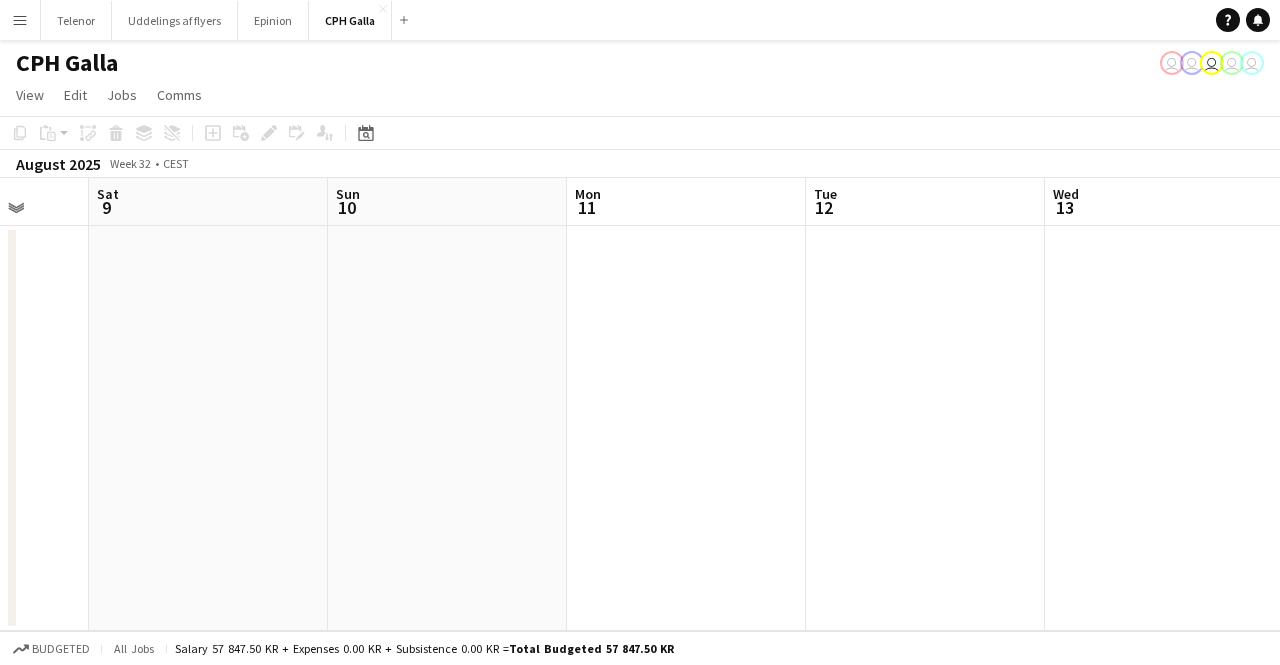 click on "Wed   6   Thu   7   Fri   8   Sat   9   Sun   10   Mon   11   Tue   12   Wed   13   Thu   14   Fri   15   Sat   16" at bounding box center (640, 404) 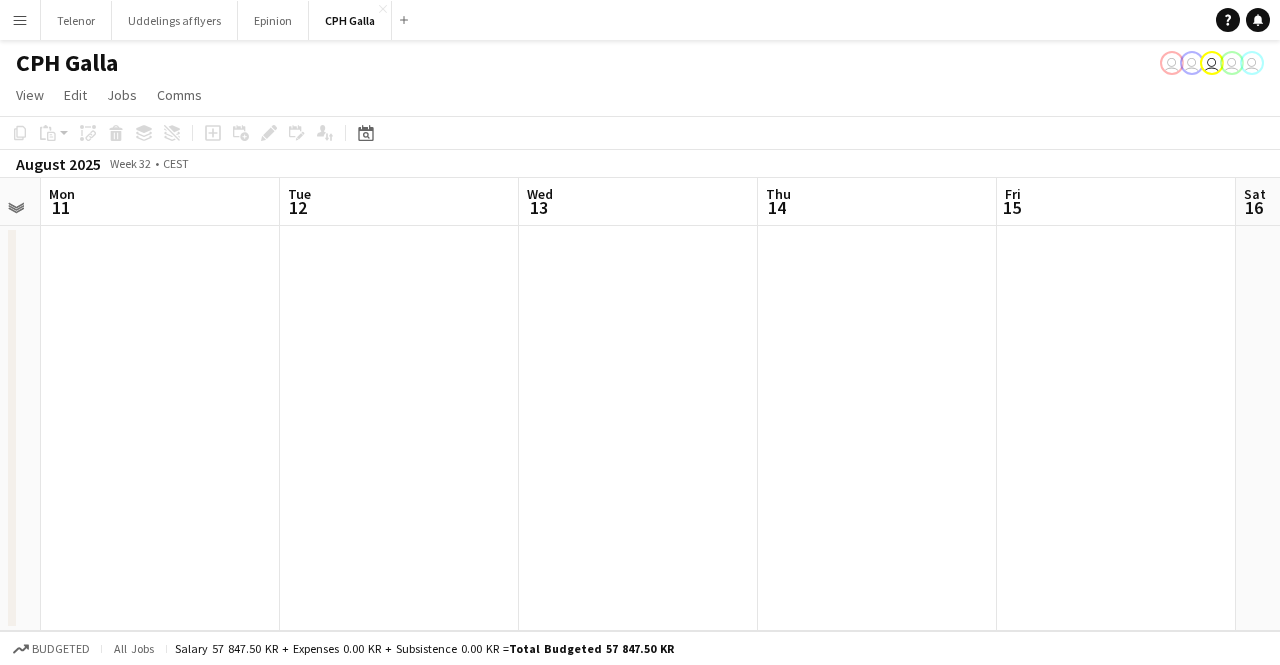 drag, startPoint x: 646, startPoint y: 279, endPoint x: 548, endPoint y: 285, distance: 98.1835 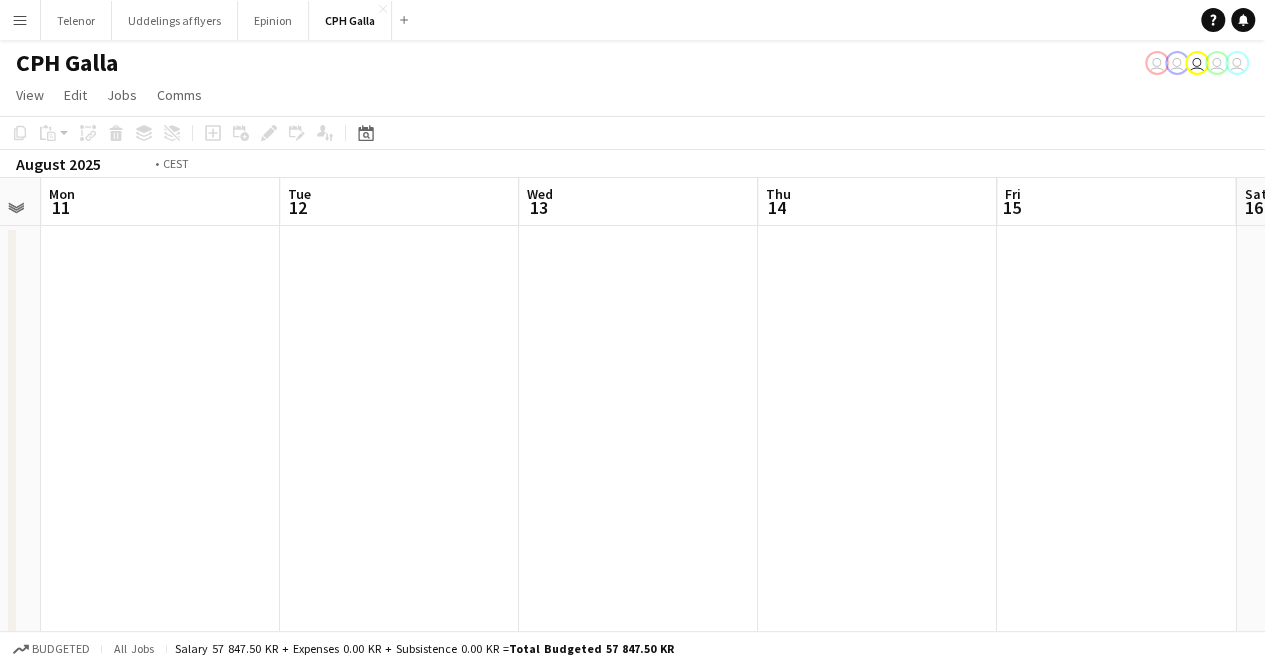click on "Fri   8   Sat   9   Sun   10   Mon   11   Tue   12   Wed   13   Thu   14   Fri   15   Sat   16   Sun   17   Mon   18   7/10   2 Jobs      08:00-18:00 (10h)    2/2   Pakke medarbejdergave
pin
CPH Lufthavn   1 Role   Crew   2/2   08:00-18:00 (10h)
Anna Maievska Nikoline Graae     10:00-18:00 (8h)    5/8   Pakke medarbejdergave
pin
CPH Lufthavn   1 Role   Crew   8A   5/8   10:00-18:00 (8h)
Ulrikka Juul Havana Pryce Christian Stig Carl Thorvald Sander Madsen Manuel Cadenasso
single-neutral-actions
single-neutral-actions
single-neutral-actions" at bounding box center (632, 471) 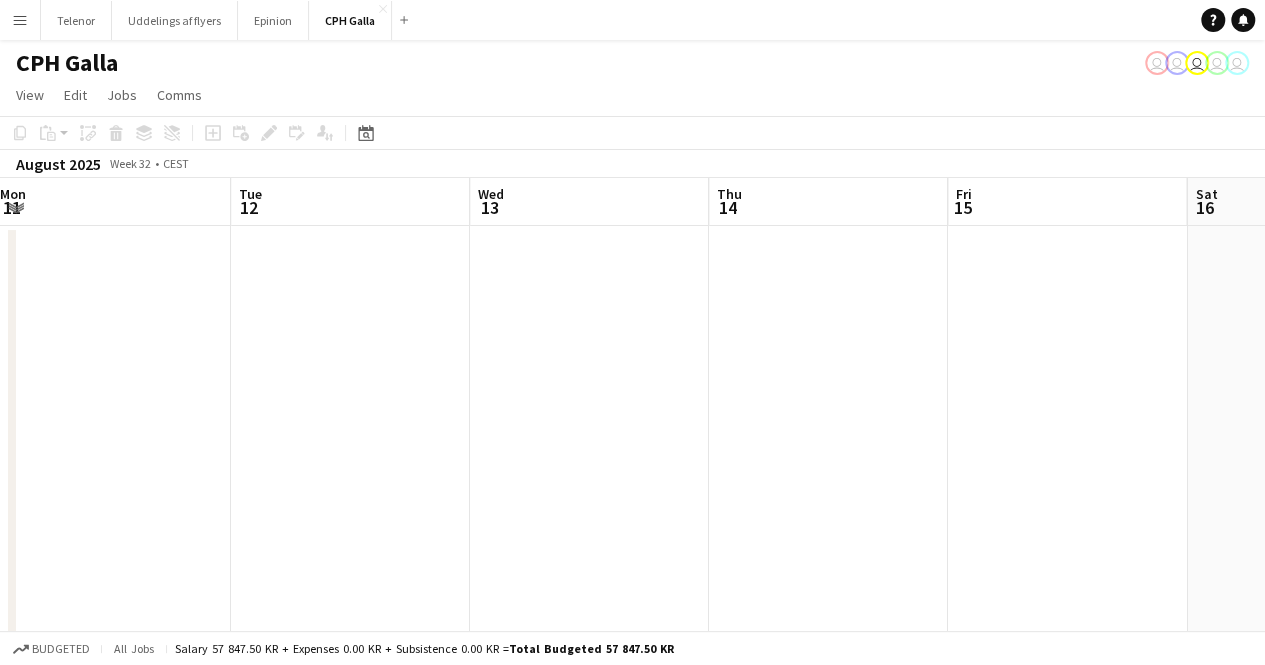 drag, startPoint x: 902, startPoint y: 273, endPoint x: 952, endPoint y: 241, distance: 59.36329 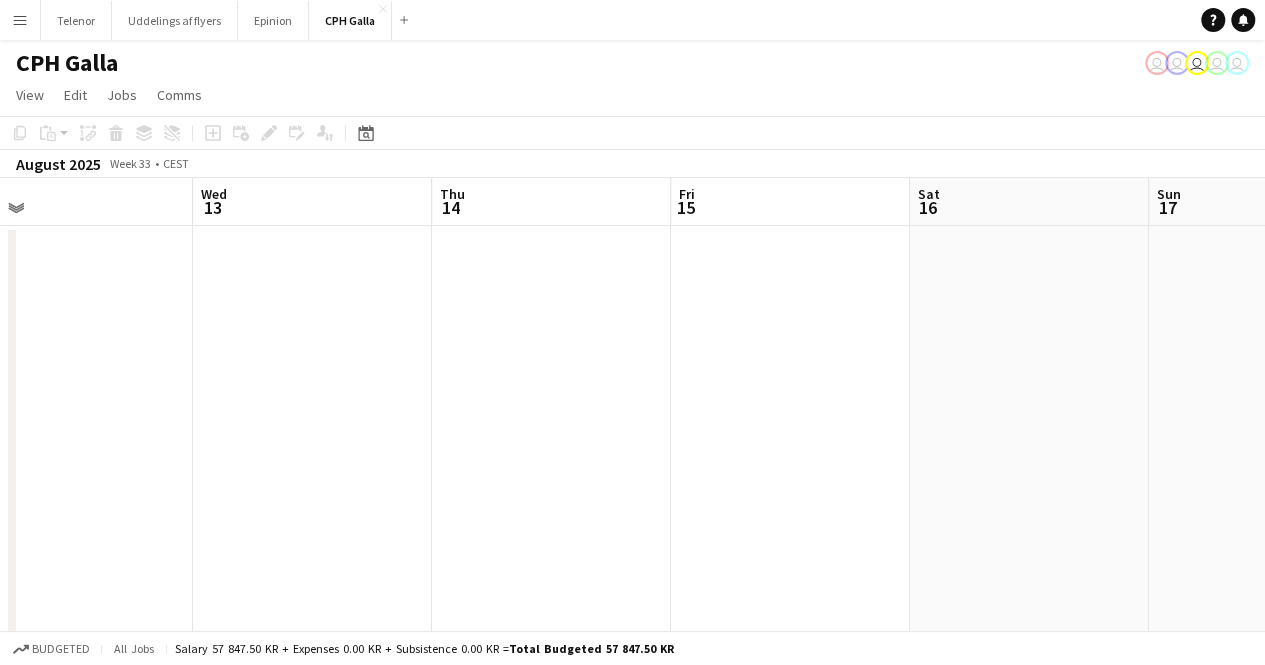 drag, startPoint x: 1028, startPoint y: 239, endPoint x: 956, endPoint y: 243, distance: 72.11102 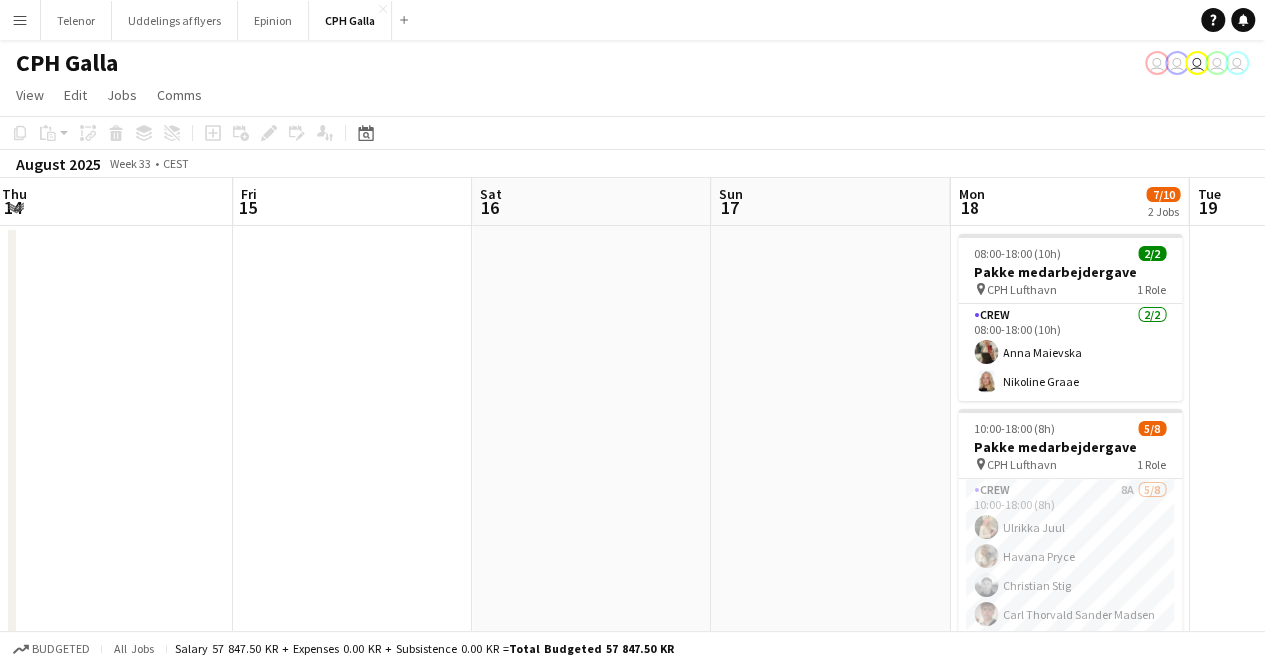 drag, startPoint x: 955, startPoint y: 229, endPoint x: 940, endPoint y: 223, distance: 16.155495 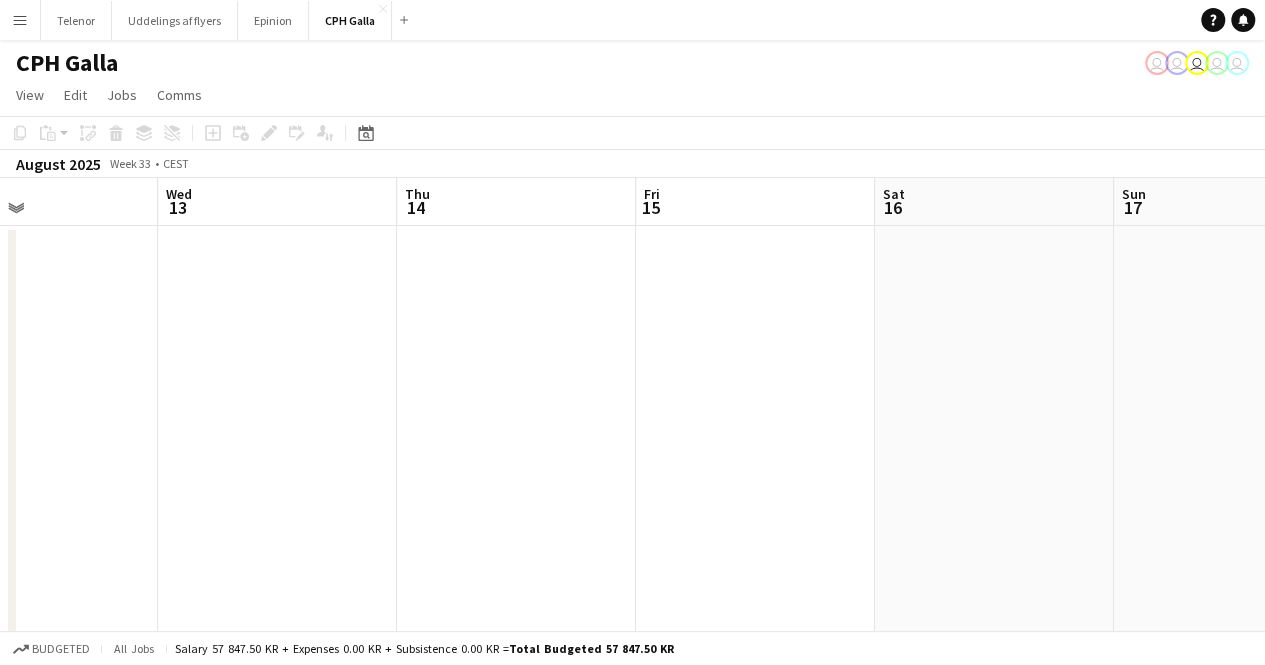 drag, startPoint x: 841, startPoint y: 375, endPoint x: 760, endPoint y: 366, distance: 81.49847 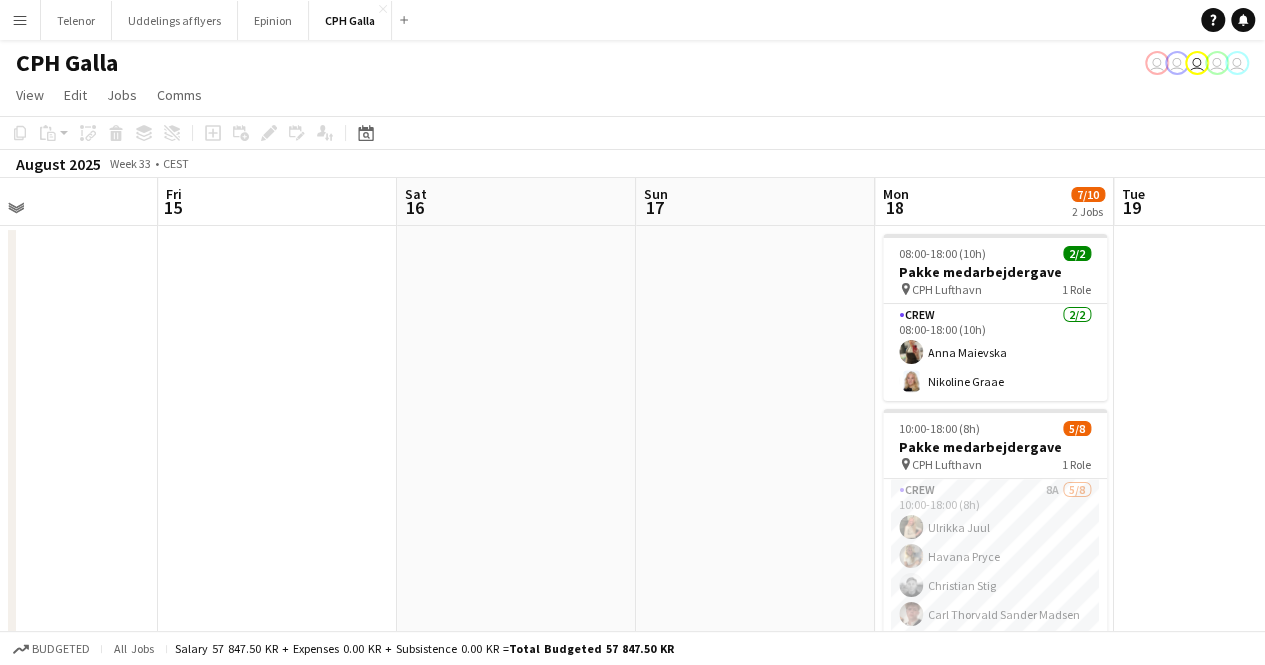 scroll, scrollTop: 0, scrollLeft: 565, axis: horizontal 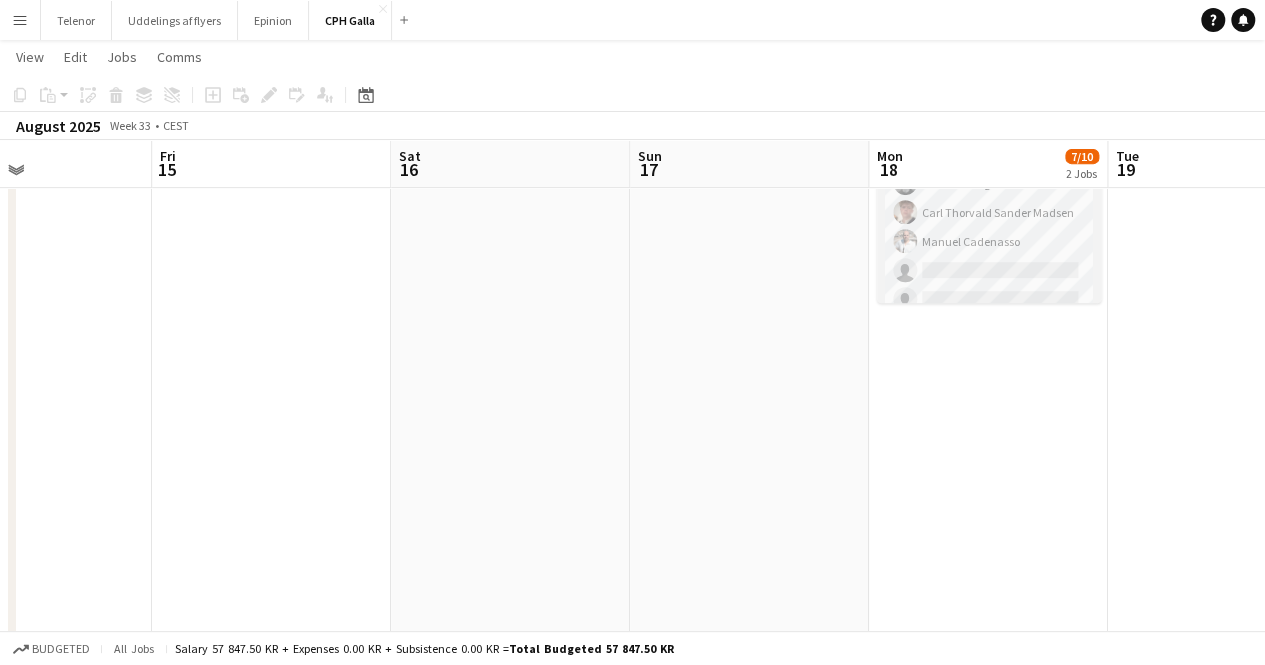 click on "Crew   8A   5/8   10:00-18:00 (8h)
Ulrikka Juul Havana Pryce Christian Stig Carl Thorvald Sander Madsen Manuel Cadenasso
single-neutral-actions
single-neutral-actions
single-neutral-actions" at bounding box center [989, 212] 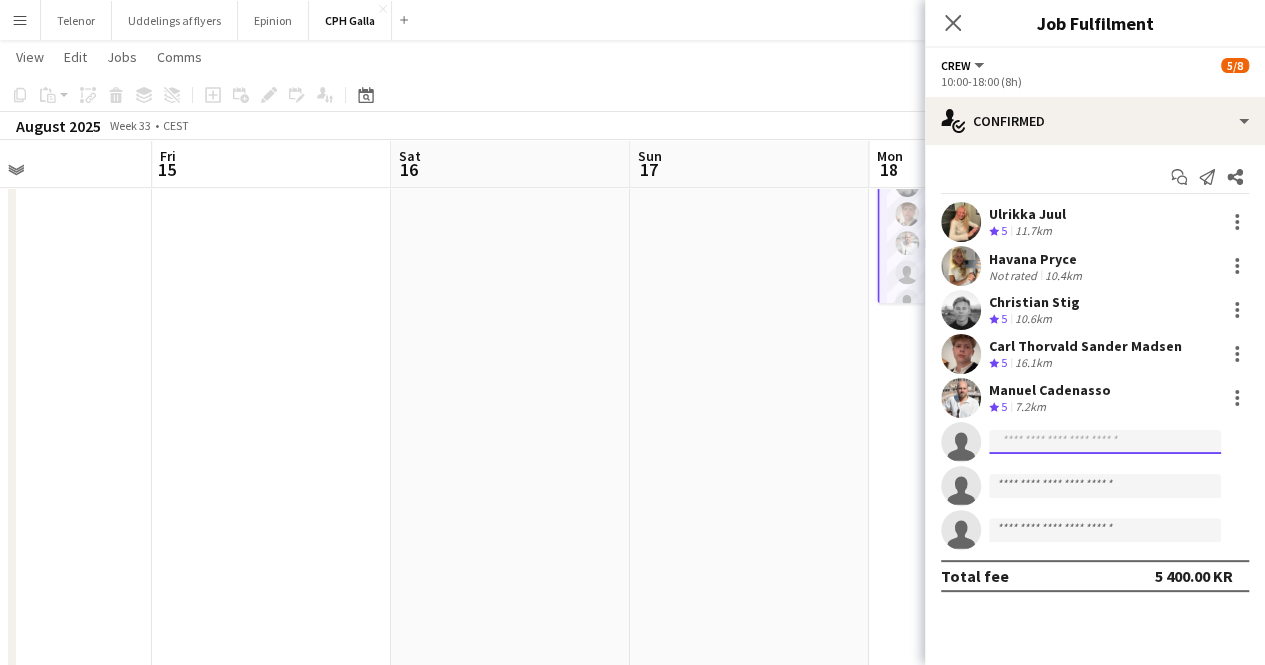 click 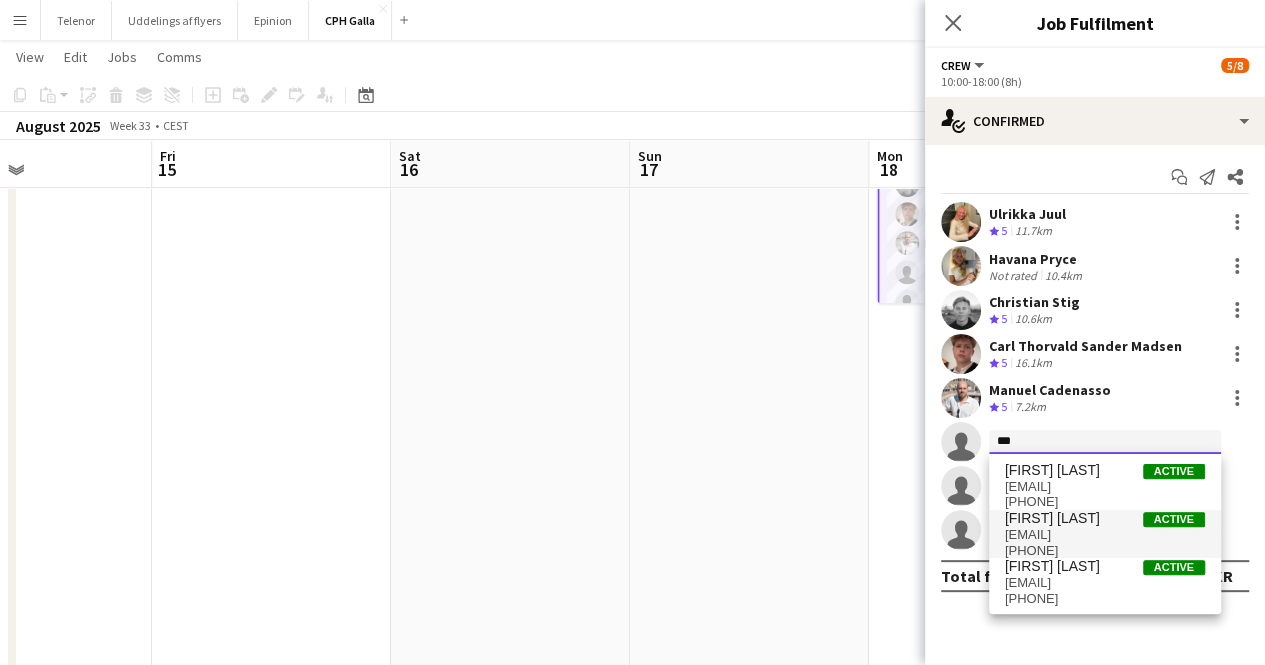 type on "***" 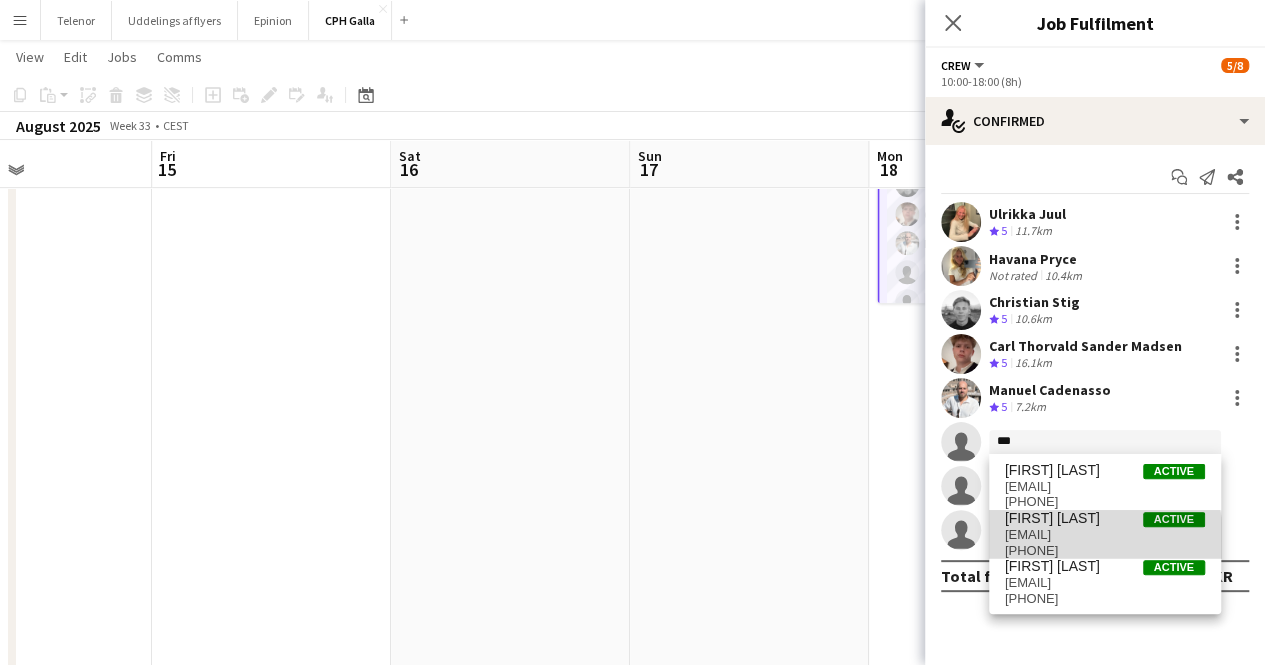 click on "+4560169072" at bounding box center (1105, 551) 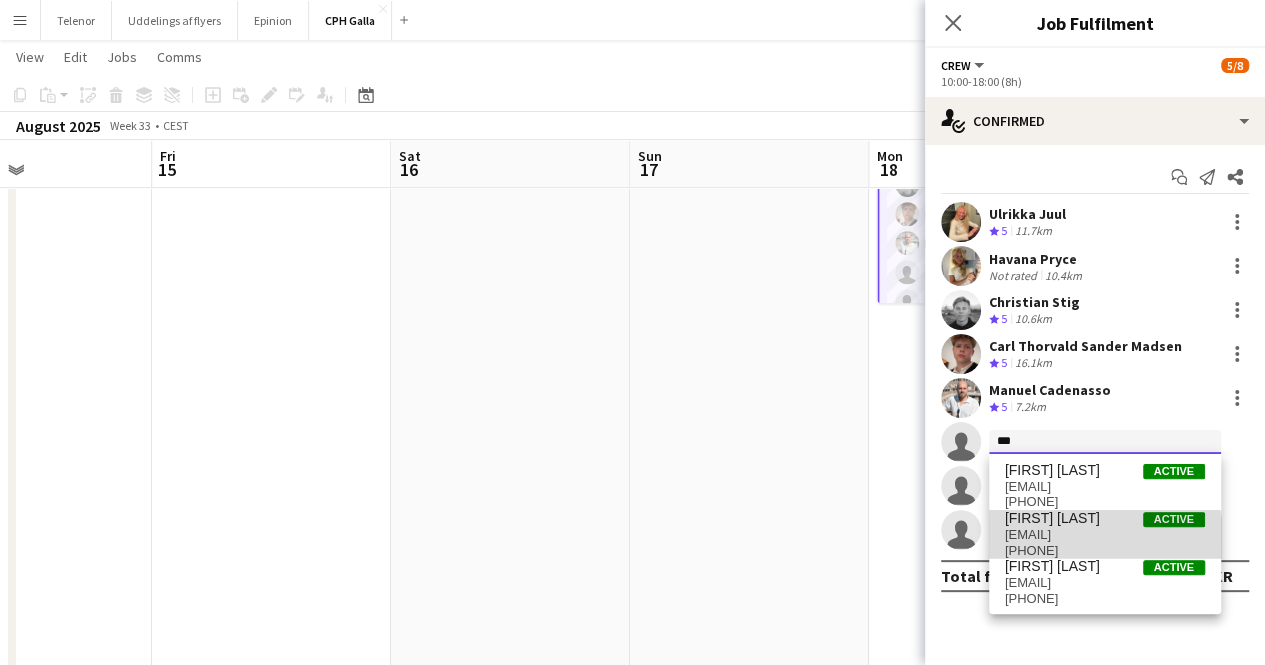 type 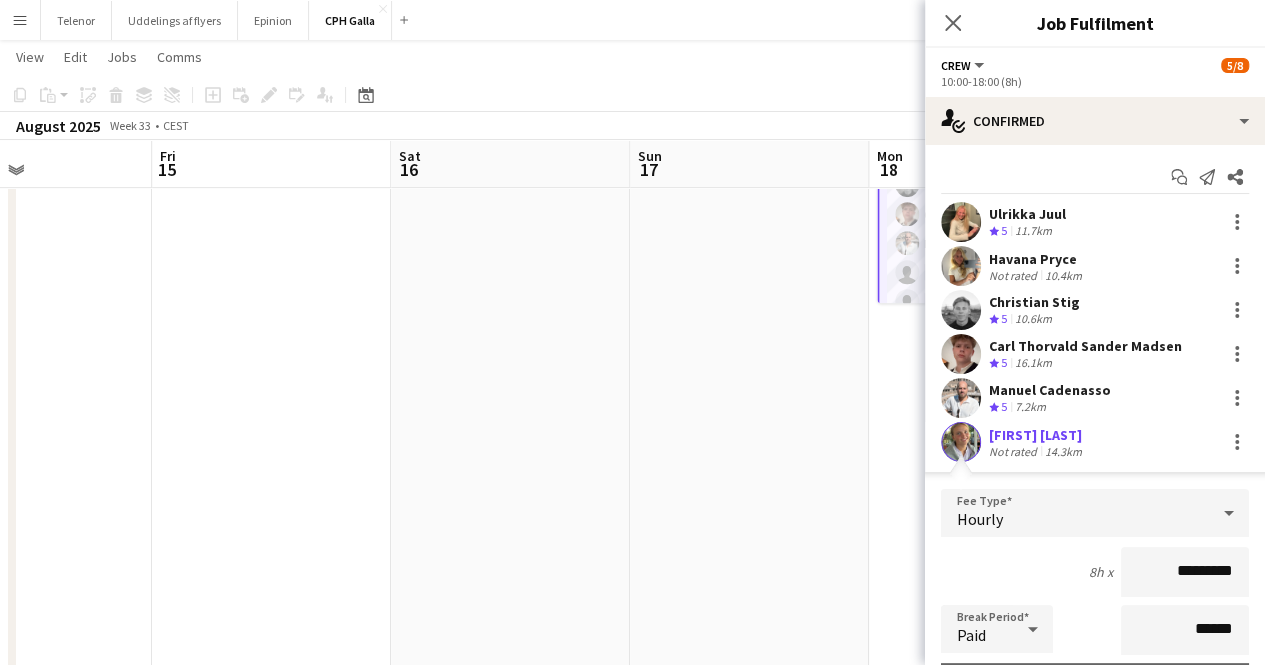 click at bounding box center (961, 442) 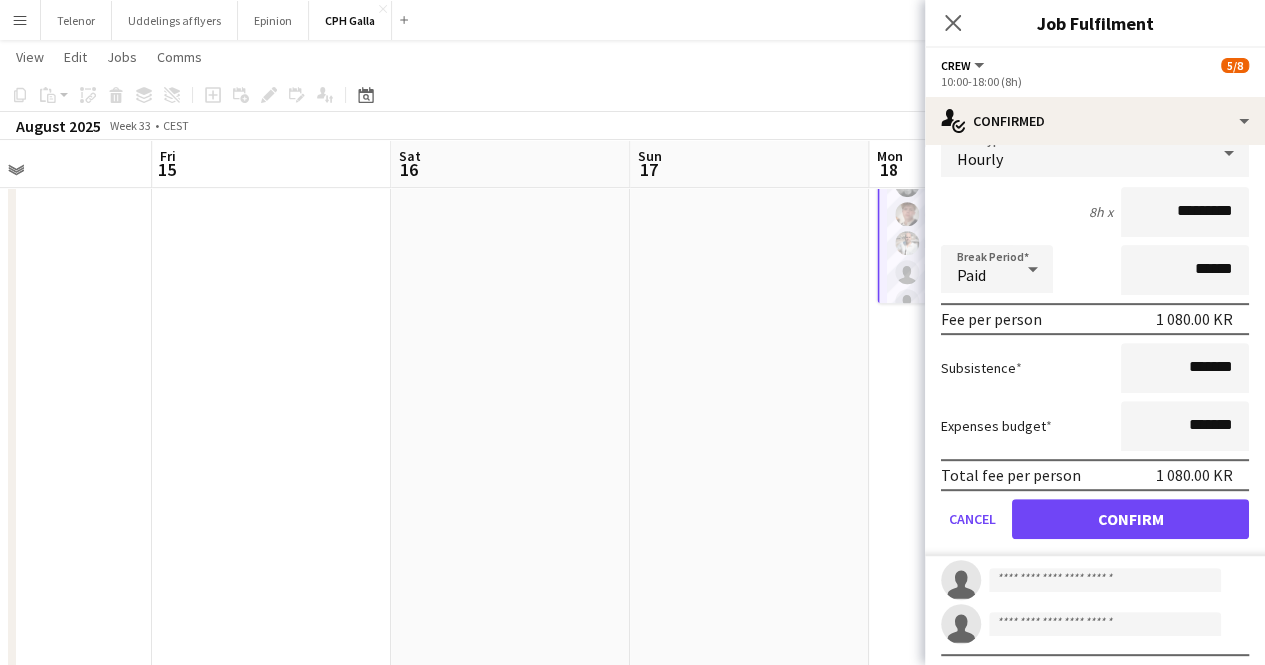 scroll, scrollTop: 396, scrollLeft: 0, axis: vertical 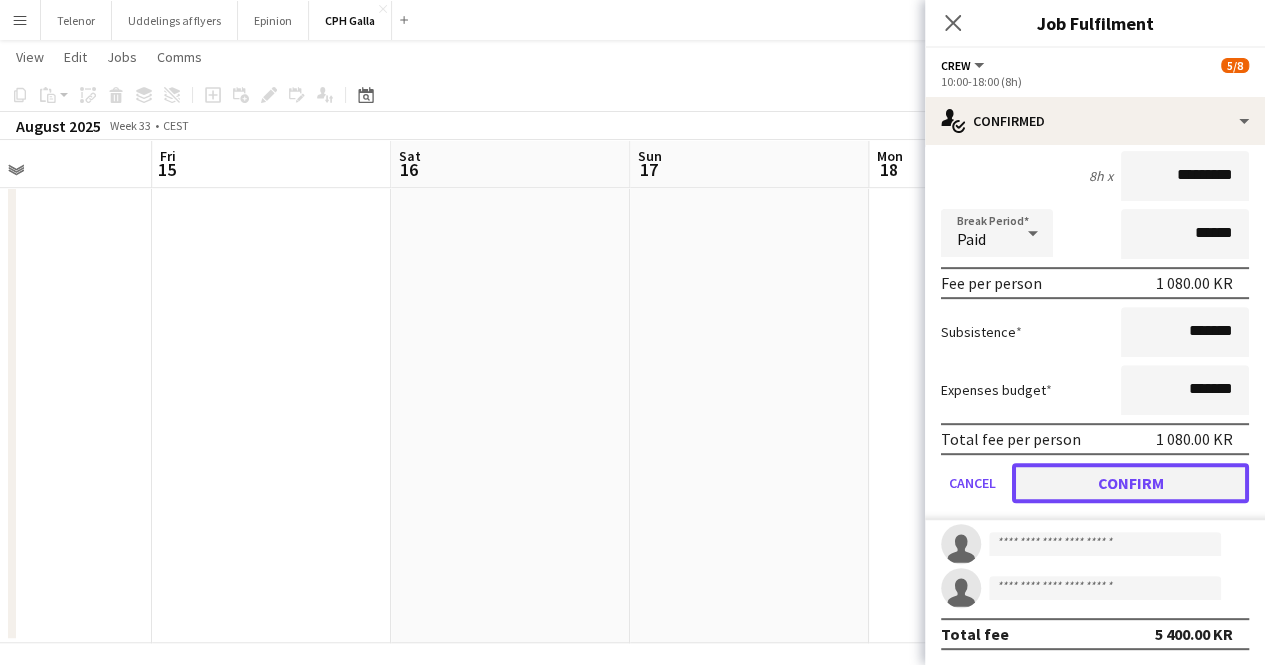 click on "Confirm" at bounding box center [1130, 483] 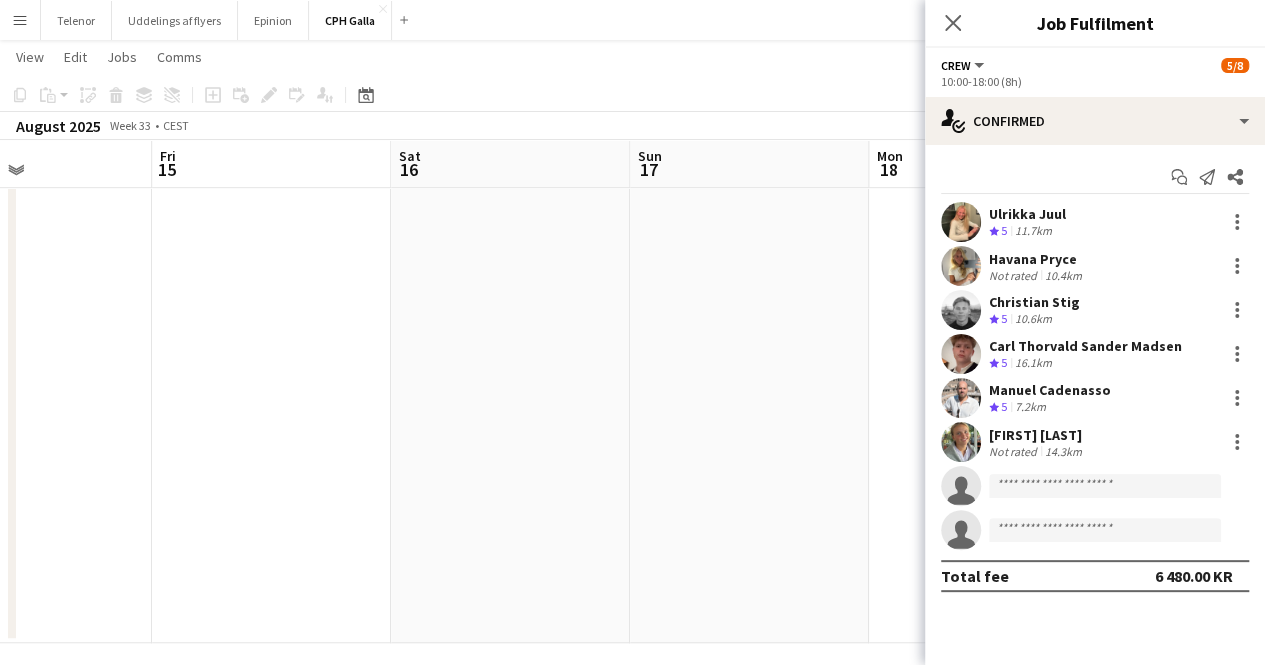 scroll, scrollTop: 0, scrollLeft: 0, axis: both 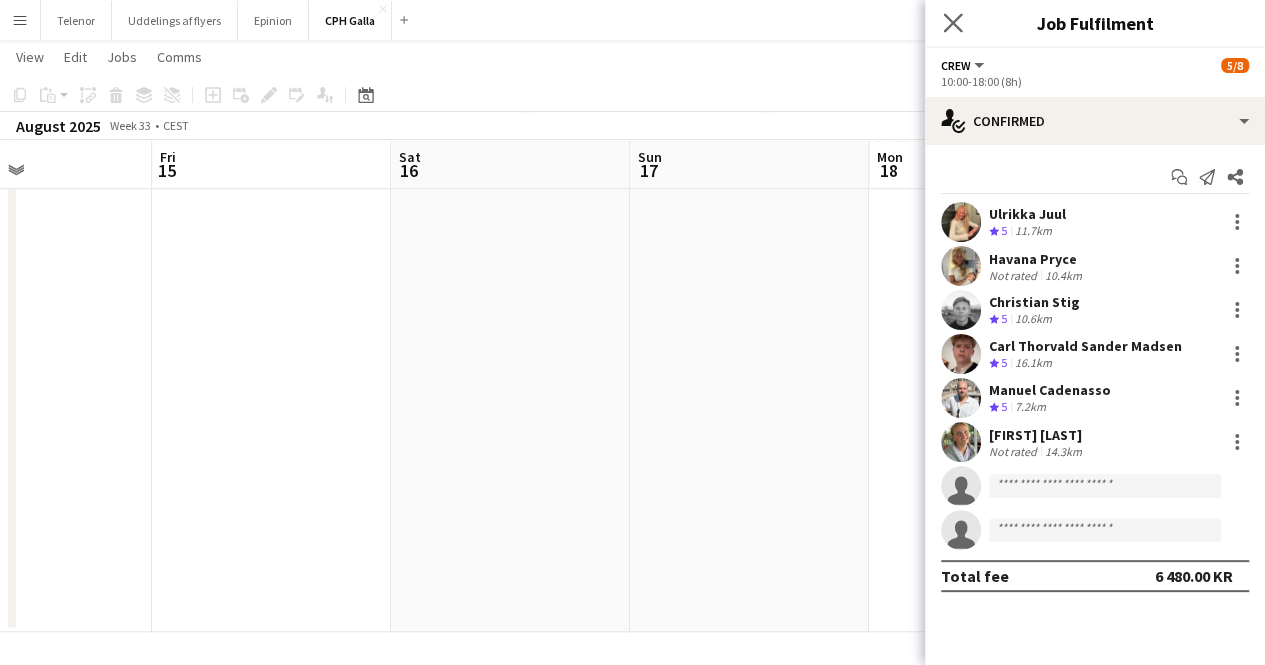 click on "Close pop-in" 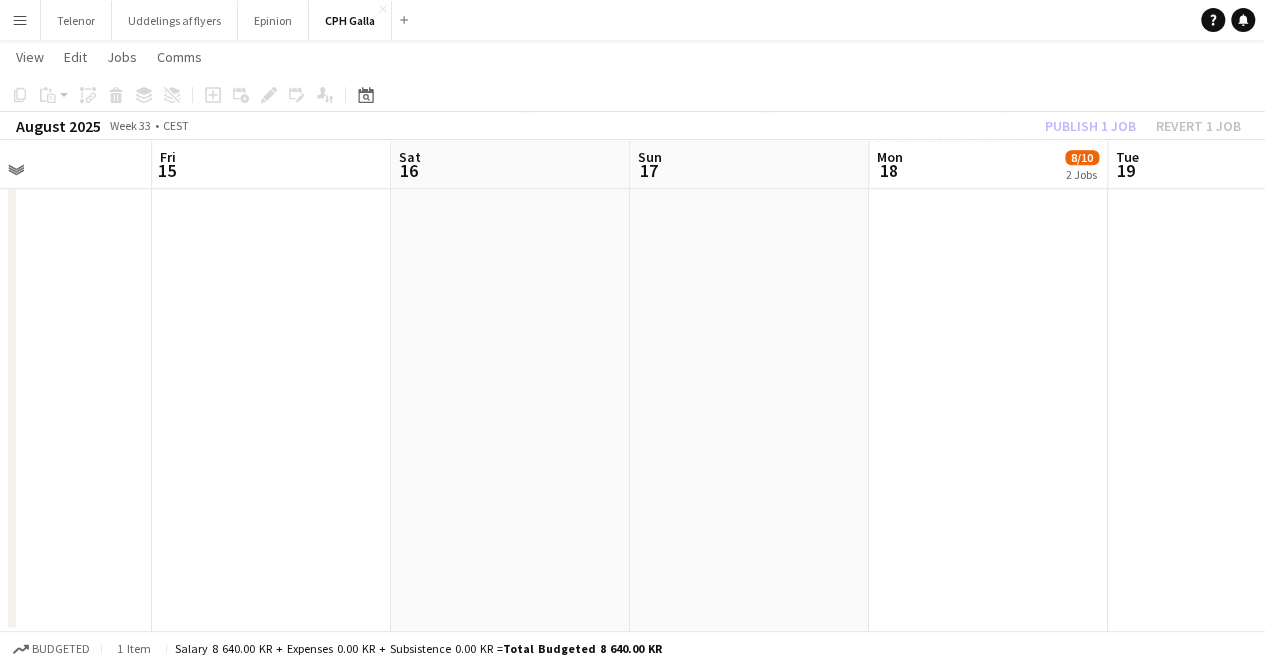 click on "08:00-18:00 (10h)    2/2   Pakke medarbejdergave
pin
CPH Lufthavn   1 Role   Crew   2/2   08:00-18:00 (10h)
Anna Maievska Nikoline Graae  Updated   10:00-18:00 (8h)    6/8   Pakke medarbejdergave
pin
CPH Lufthavn   1 Role   Crew   8A   6/8   10:00-18:00 (8h)
Ulrikka Juul Havana Pryce Christian Stig Carl Thorvald Sander Madsen Manuel Cadenasso Camille Dybkjaer
single-neutral-actions
single-neutral-actions" at bounding box center [988, 156] 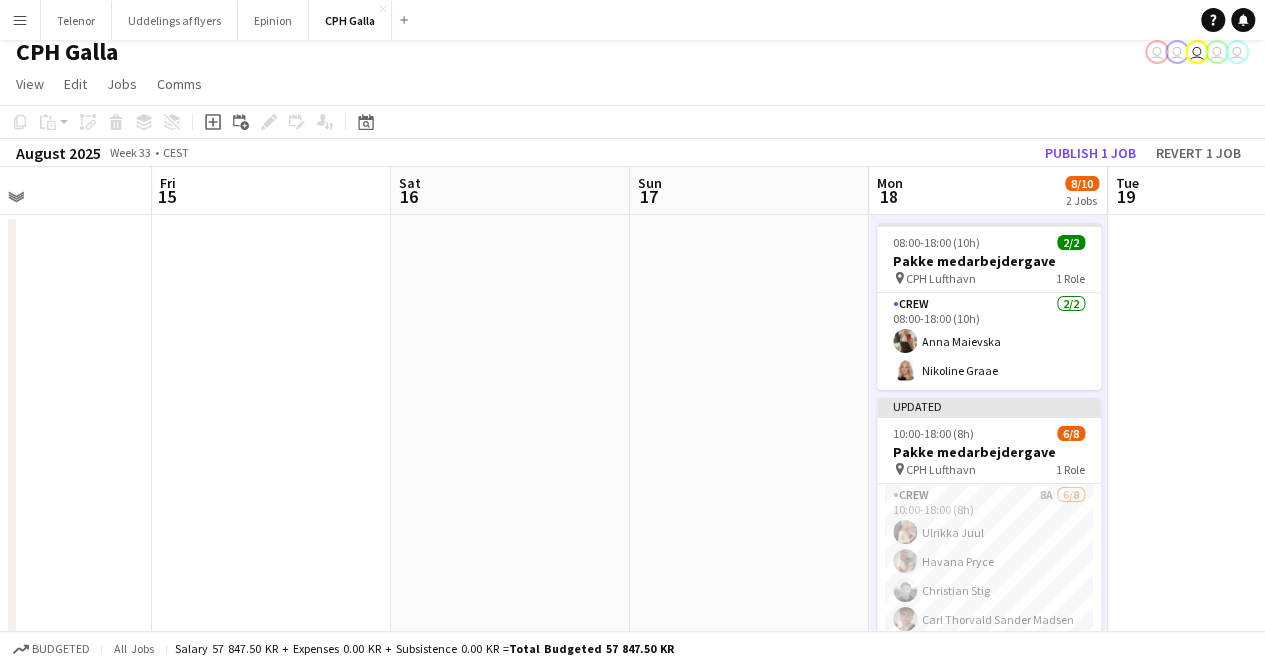 scroll, scrollTop: 0, scrollLeft: 0, axis: both 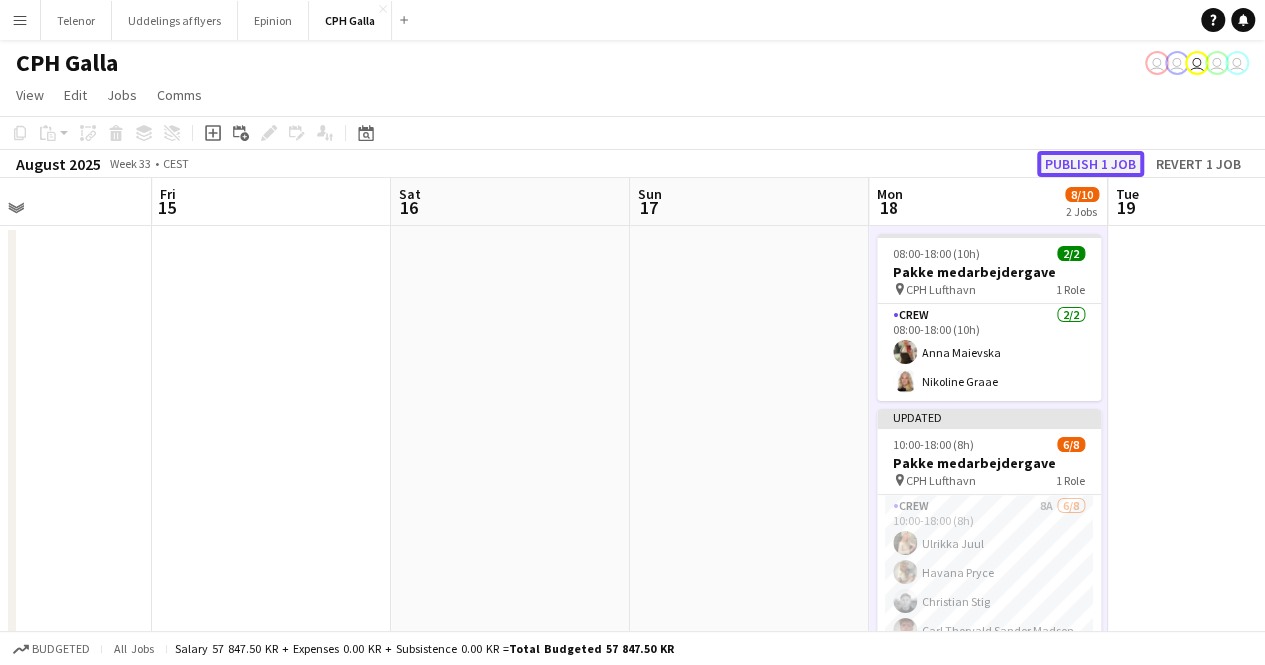 click on "Publish 1 job" 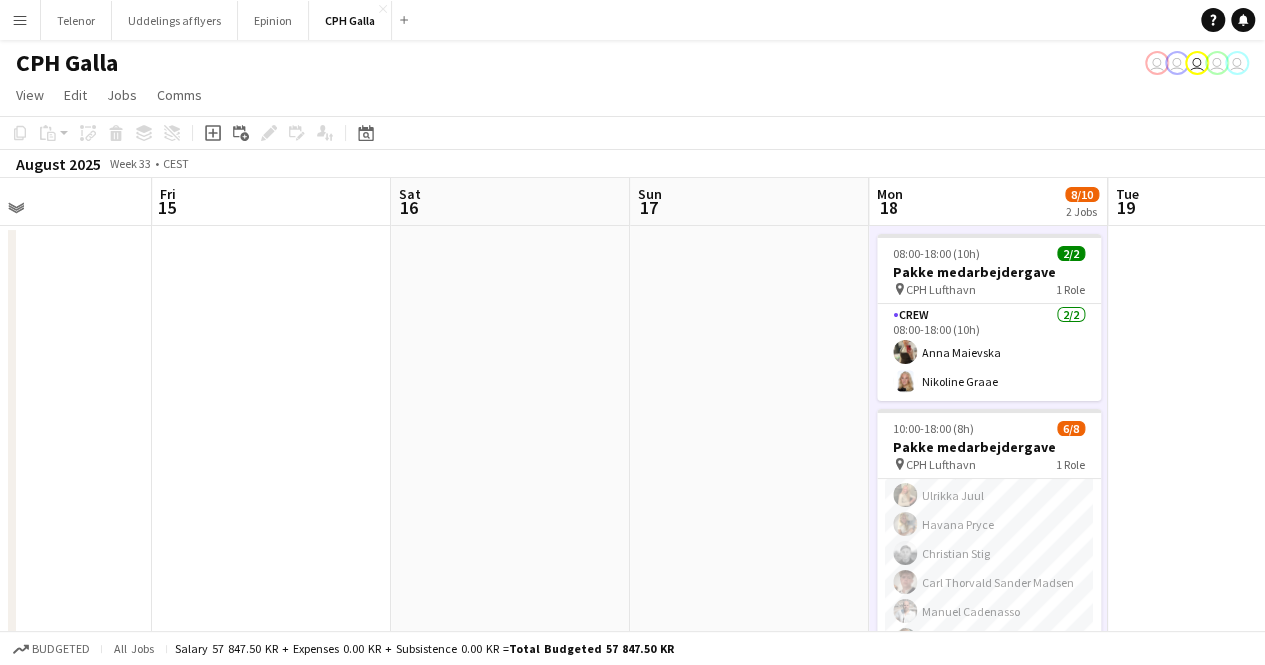 scroll, scrollTop: 44, scrollLeft: 0, axis: vertical 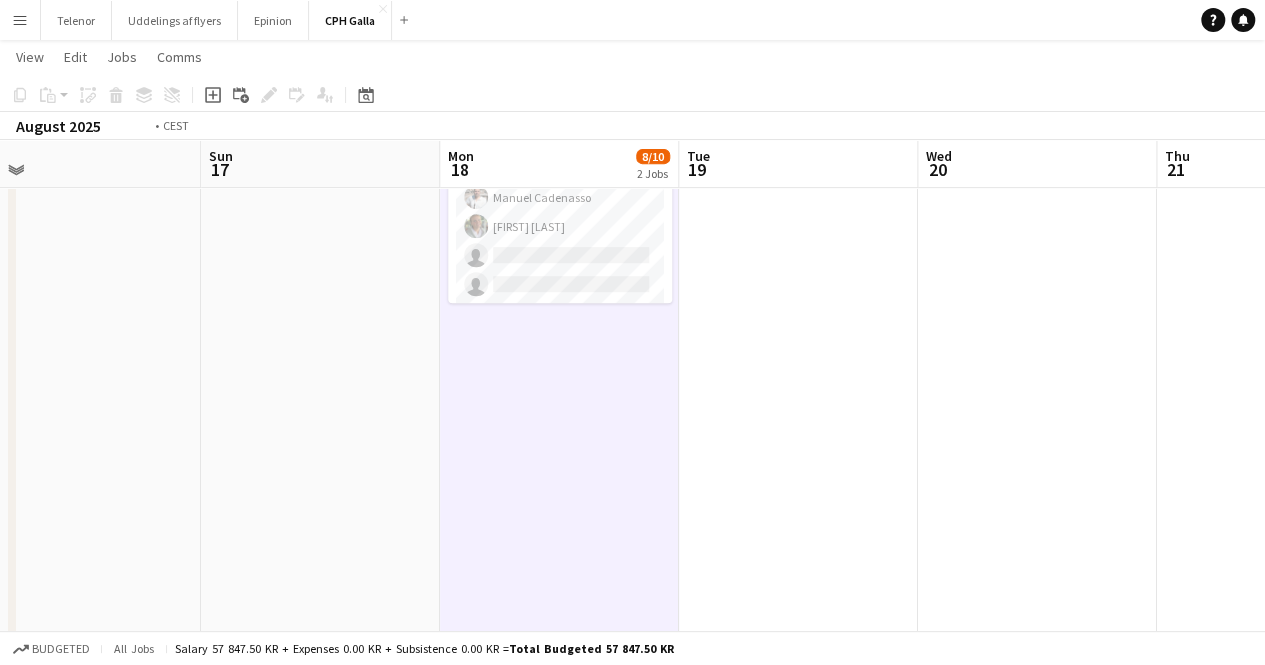 drag, startPoint x: 1136, startPoint y: 307, endPoint x: 229, endPoint y: 419, distance: 913.8889 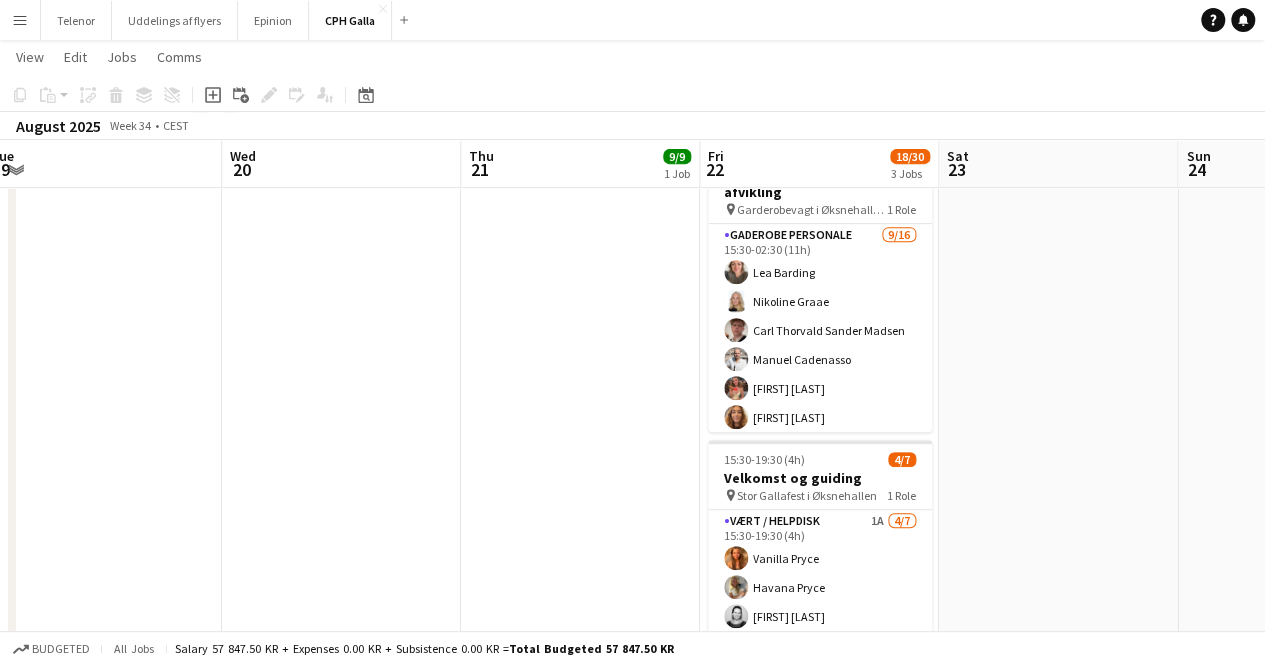 scroll, scrollTop: 0, scrollLeft: 758, axis: horizontal 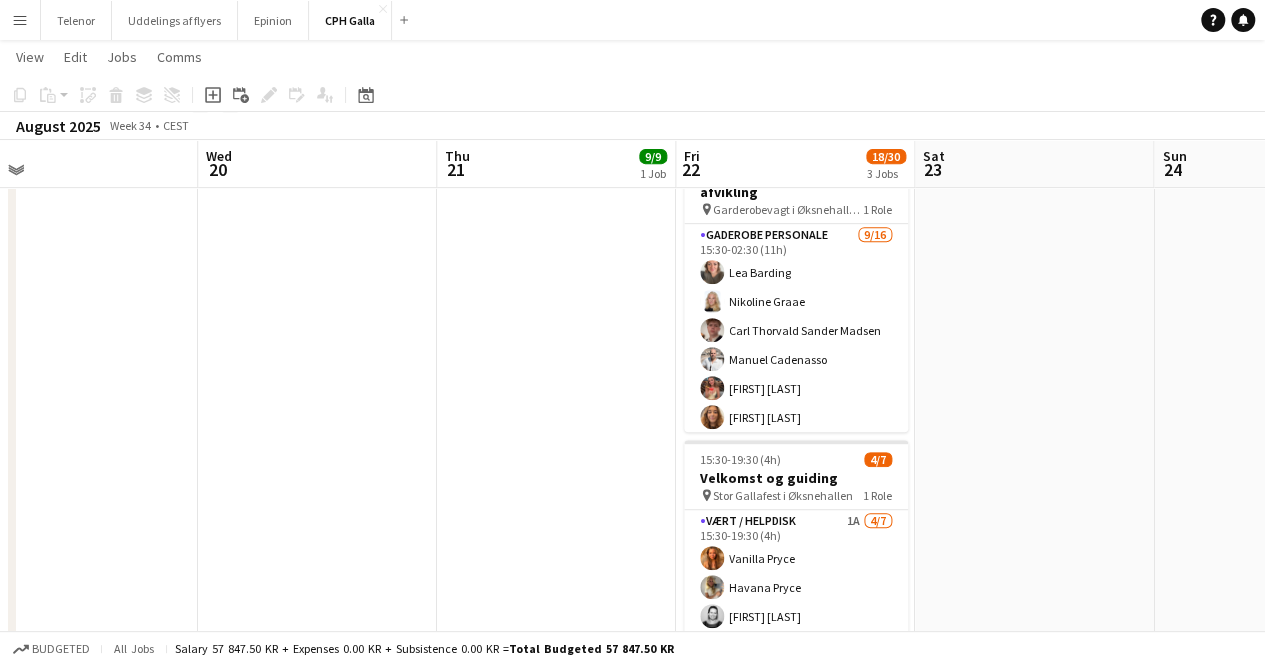 drag, startPoint x: 599, startPoint y: 419, endPoint x: 439, endPoint y: 409, distance: 160.3122 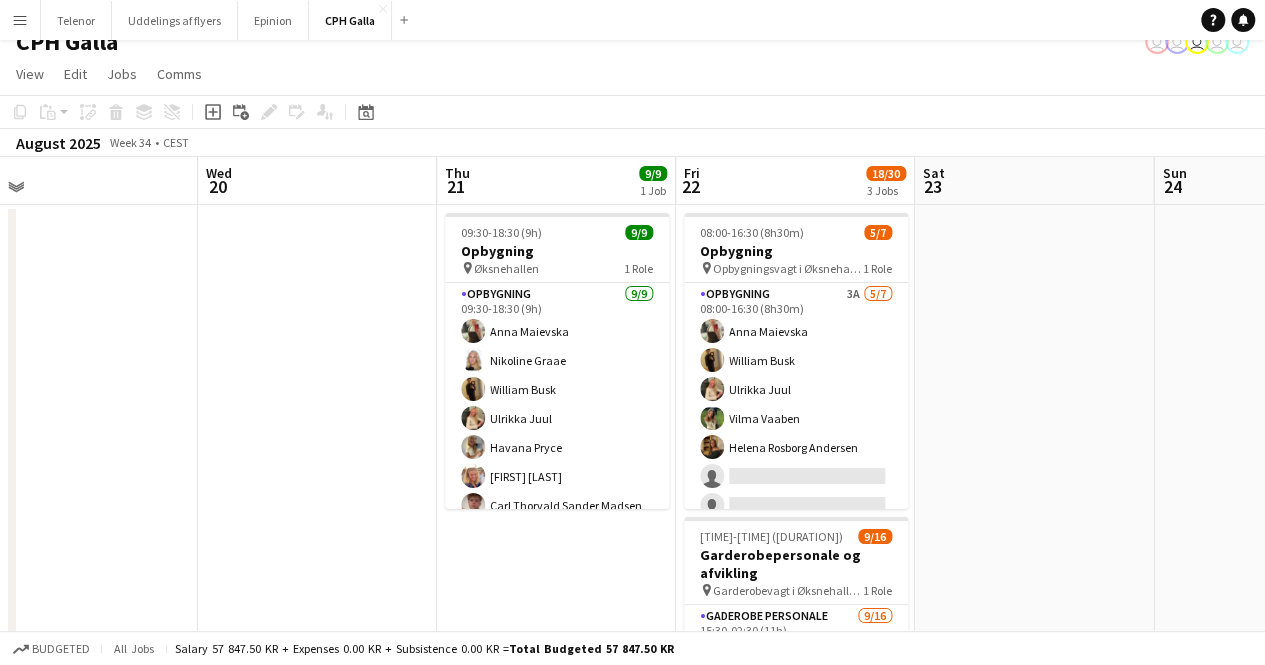 scroll, scrollTop: 11, scrollLeft: 0, axis: vertical 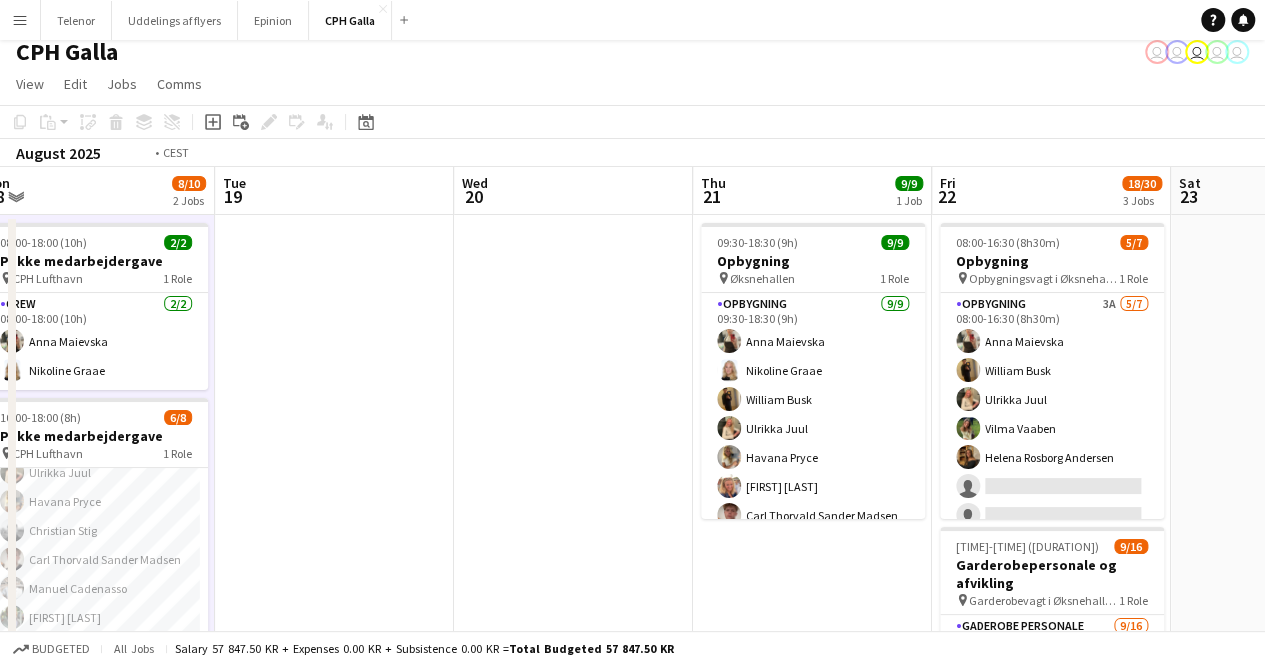 drag, startPoint x: 258, startPoint y: 467, endPoint x: 993, endPoint y: 394, distance: 738.6163 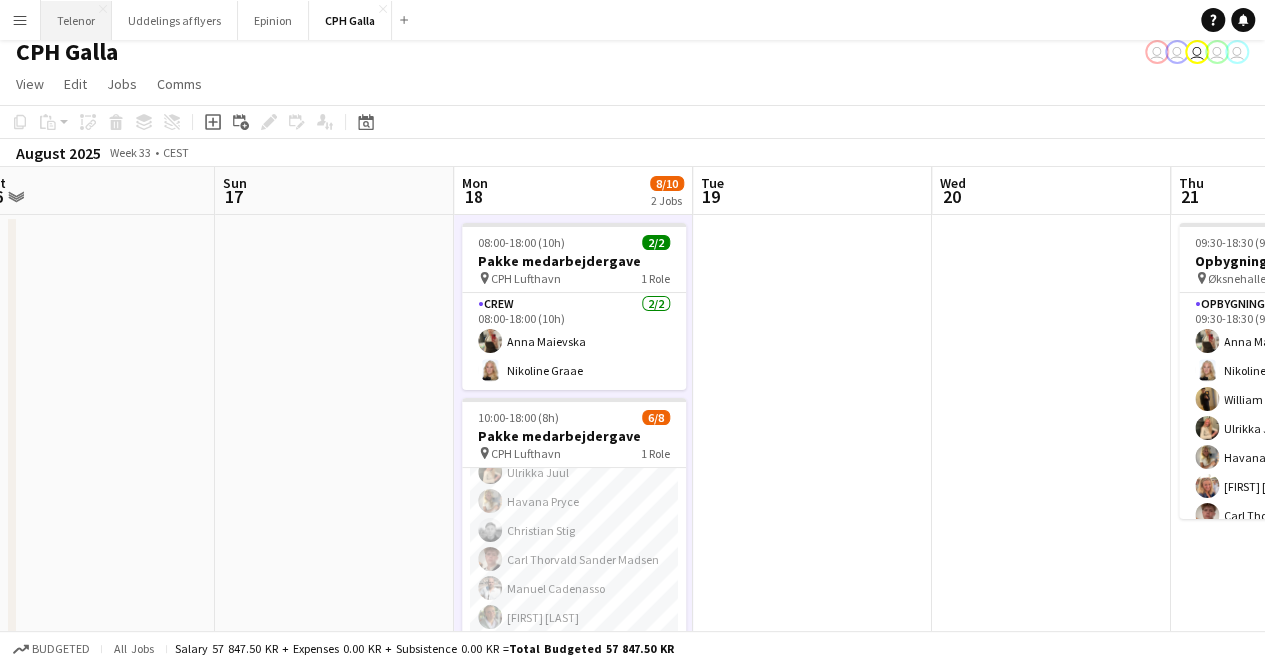 click on "Telenor
Close" at bounding box center (76, 20) 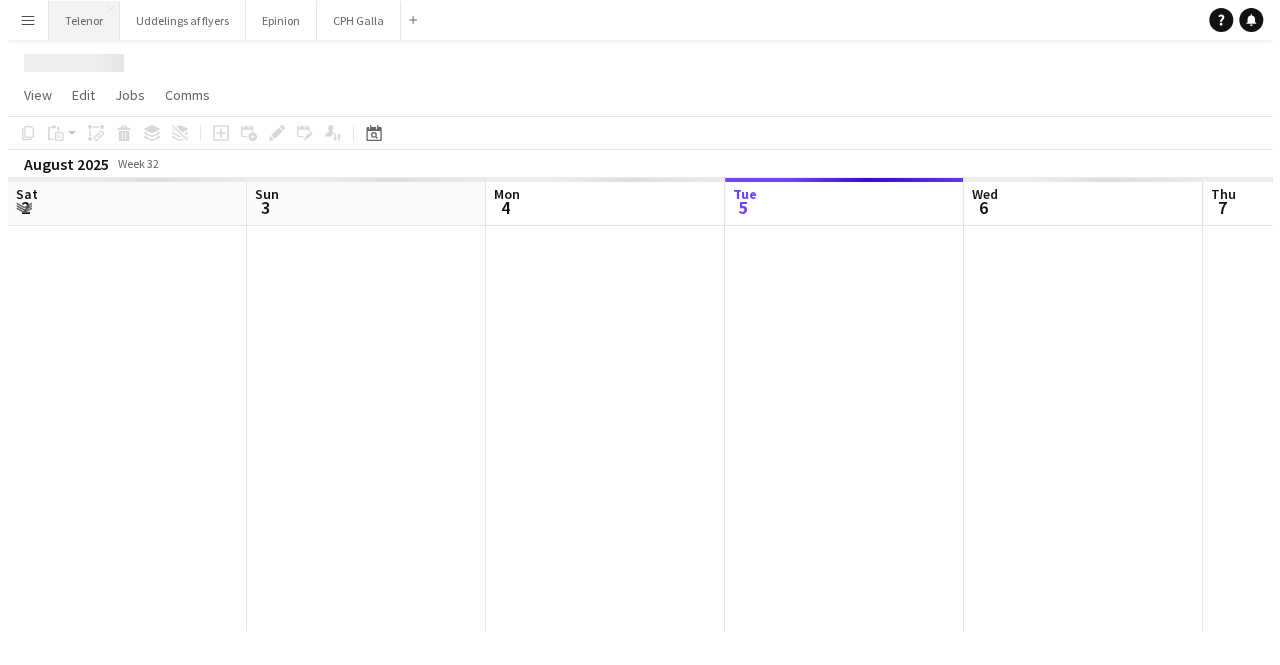 scroll, scrollTop: 0, scrollLeft: 0, axis: both 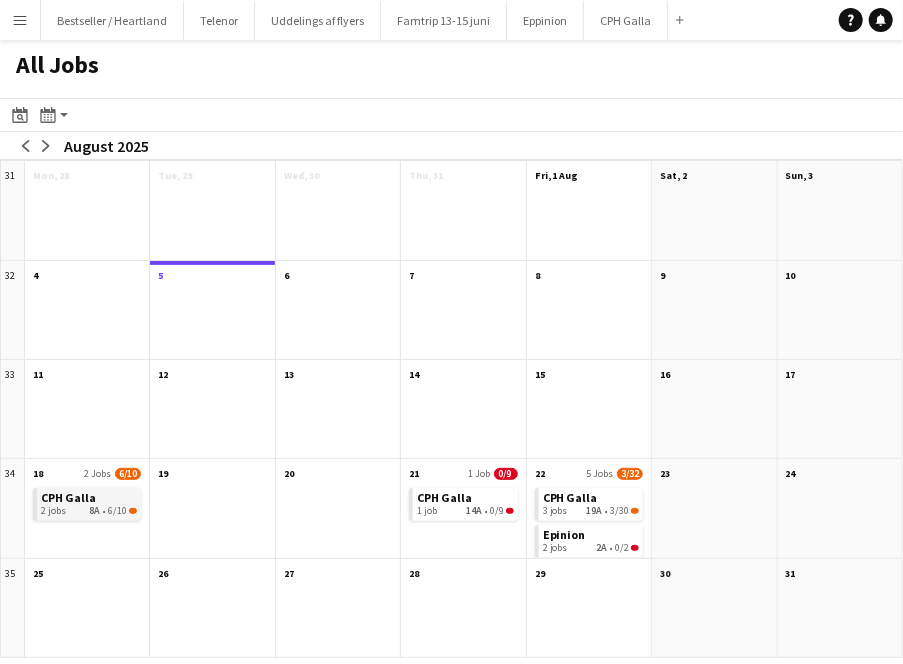 click on "2 jobs   8A   •   6/10" 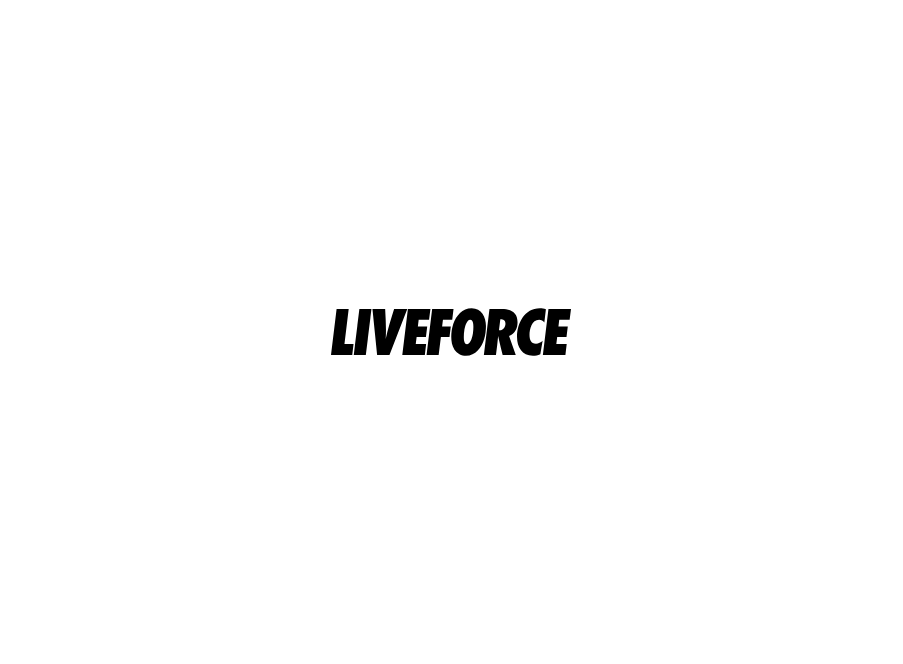 scroll, scrollTop: 0, scrollLeft: 0, axis: both 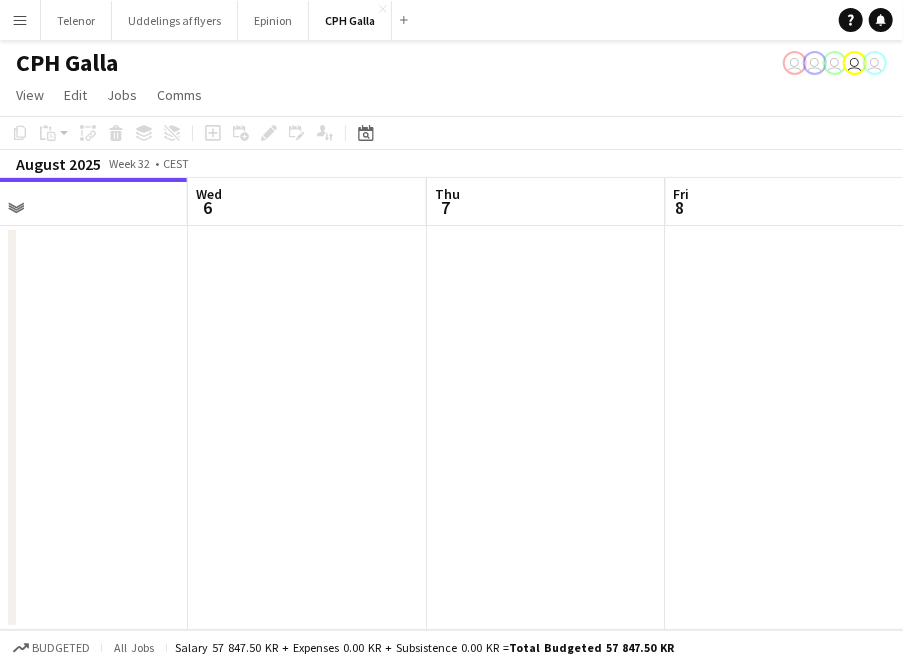 drag, startPoint x: 658, startPoint y: 408, endPoint x: 200, endPoint y: 429, distance: 458.4812 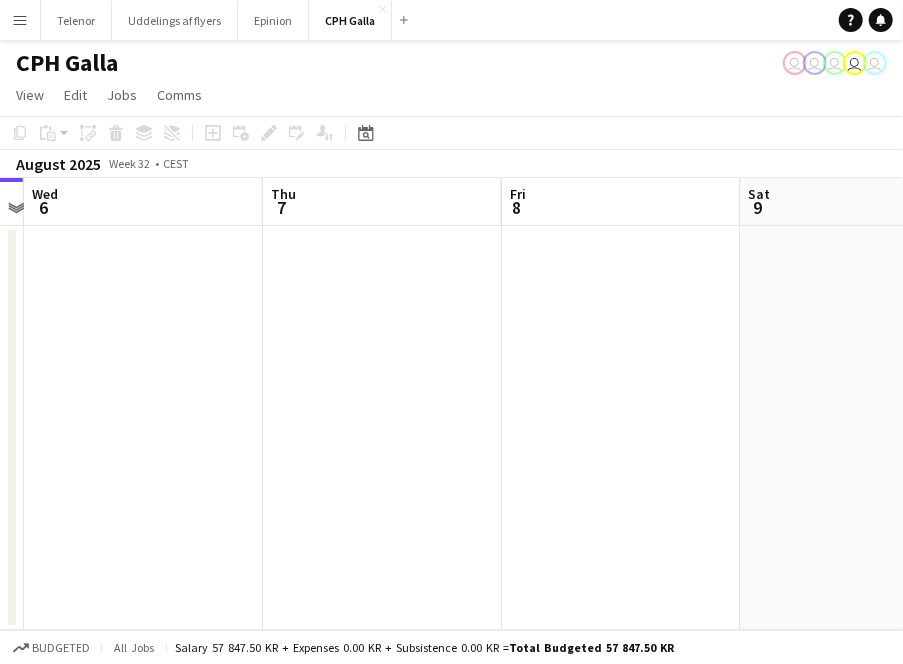 drag, startPoint x: 514, startPoint y: 407, endPoint x: 218, endPoint y: 483, distance: 305.60104 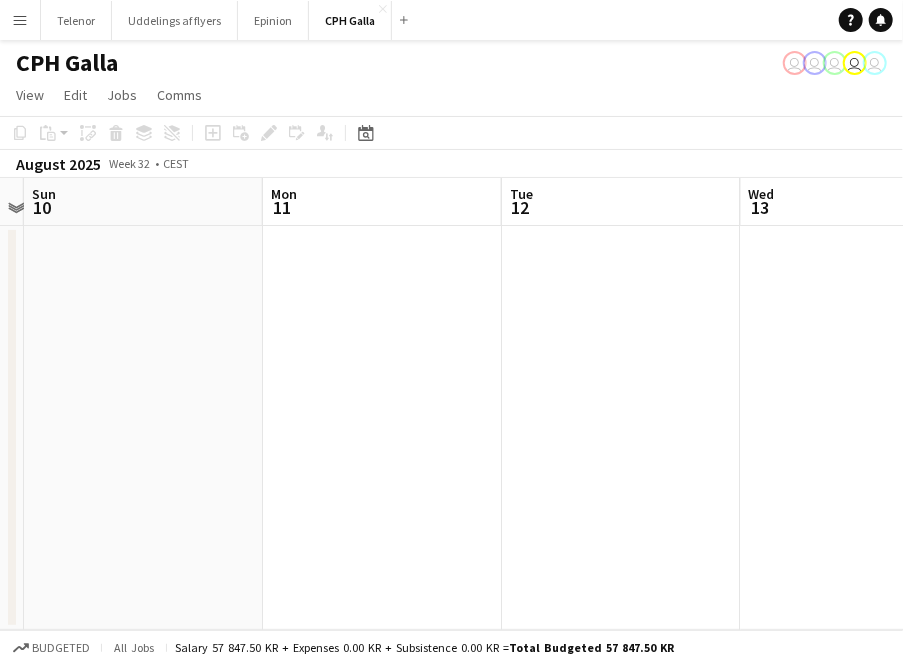 drag, startPoint x: 660, startPoint y: 533, endPoint x: 184, endPoint y: 616, distance: 483.18216 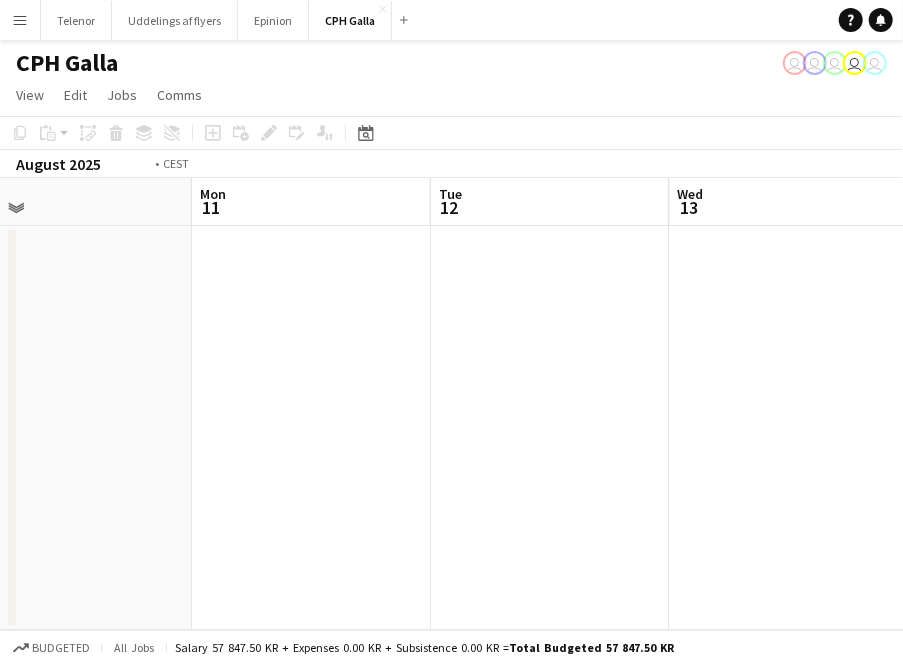 drag, startPoint x: 829, startPoint y: 487, endPoint x: 434, endPoint y: 540, distance: 398.53983 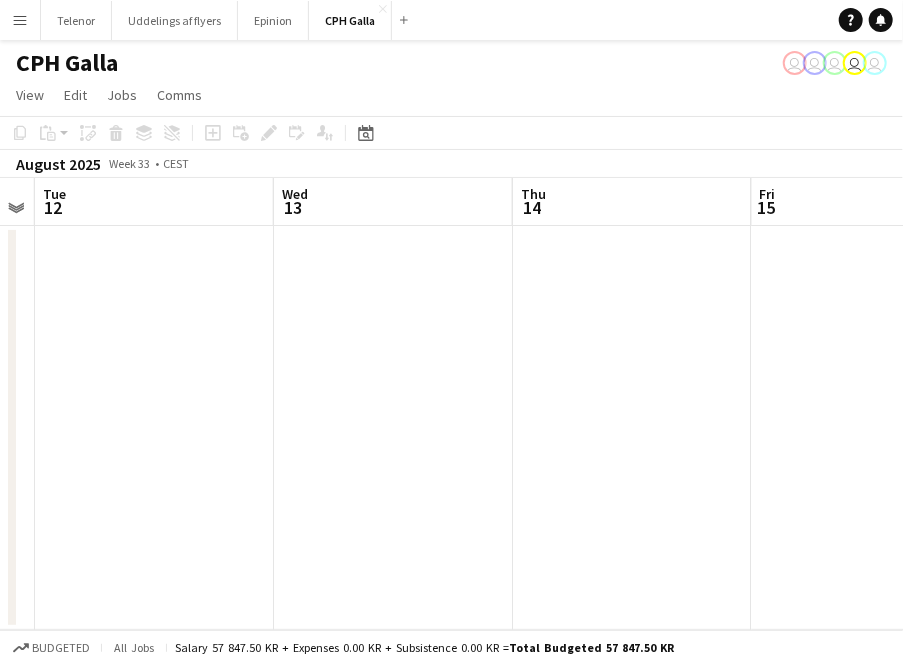 drag, startPoint x: 482, startPoint y: 489, endPoint x: 413, endPoint y: 475, distance: 70.40597 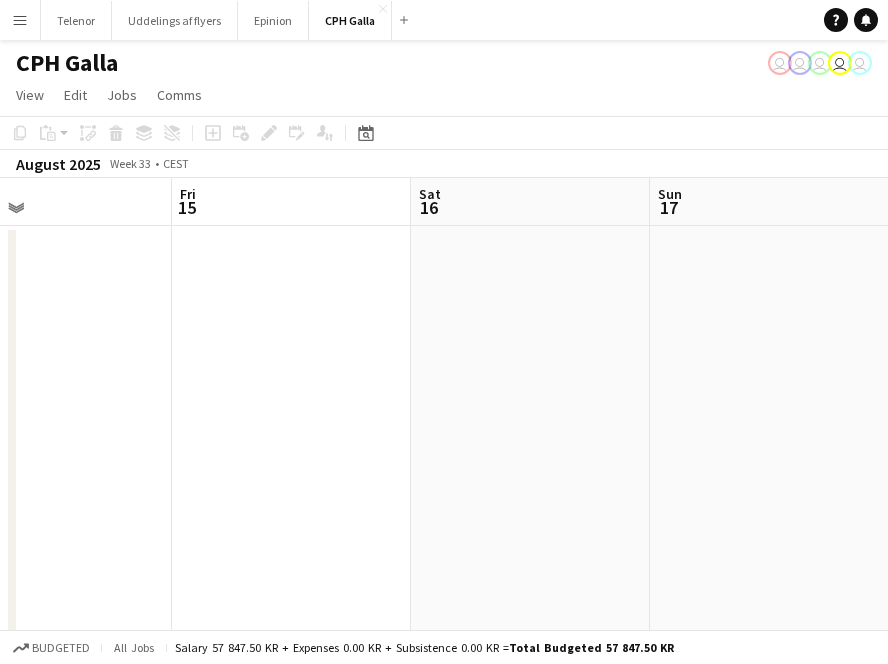 drag, startPoint x: 774, startPoint y: 485, endPoint x: 174, endPoint y: 518, distance: 600.9068 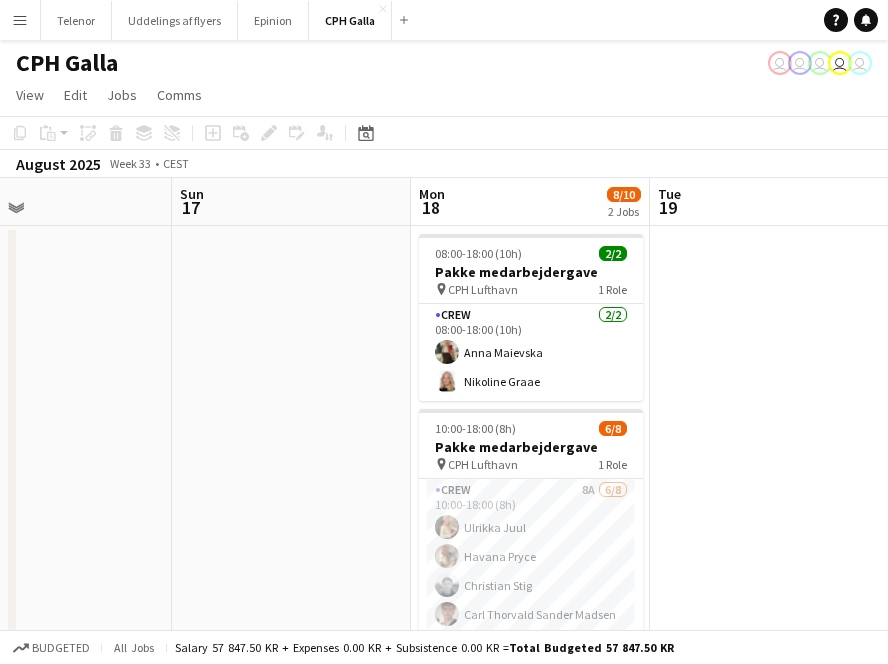 scroll, scrollTop: 0, scrollLeft: 804, axis: horizontal 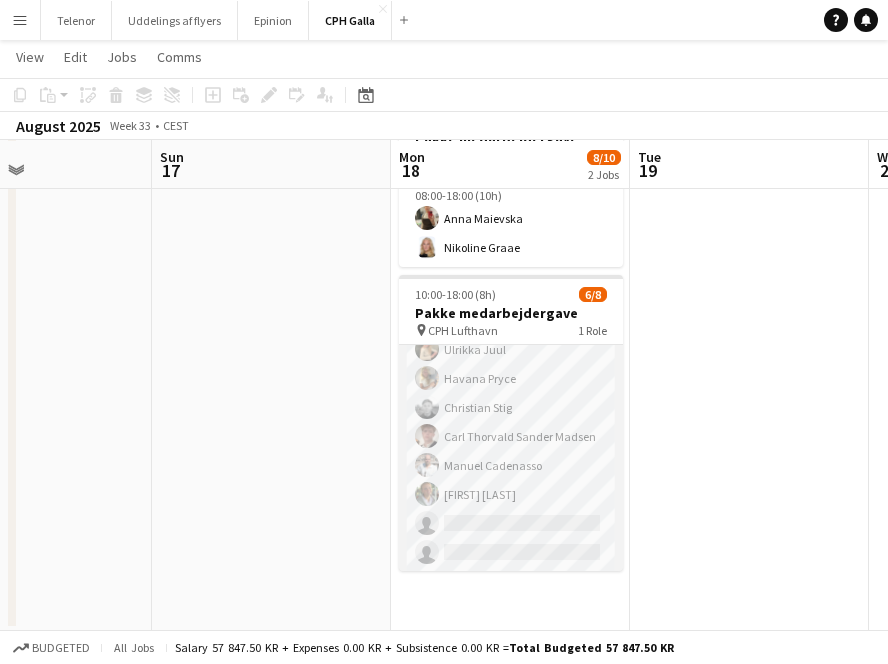 click on "Crew   8A   6/8   10:00-18:00 (8h)
[FIRST] [LAST] [FIRST] [LAST] [FIRST] [LAST] [FIRST] [LAST] [FIRST] [LAST] [FIRST] [LAST]
single-neutral-actions
single-neutral-actions" at bounding box center [511, 436] 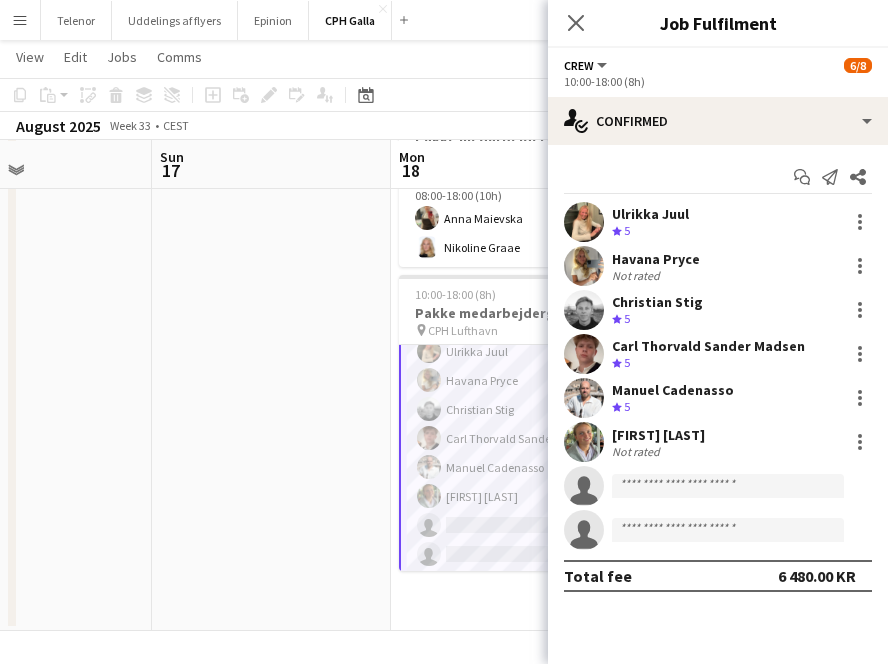 scroll, scrollTop: 46, scrollLeft: 0, axis: vertical 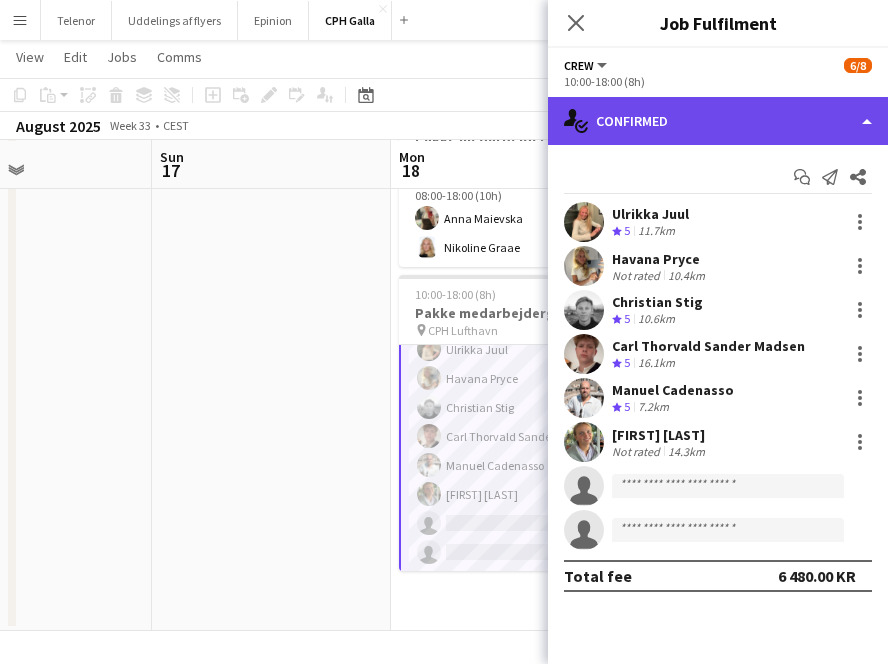 click on "single-neutral-actions-check-2
Confirmed" 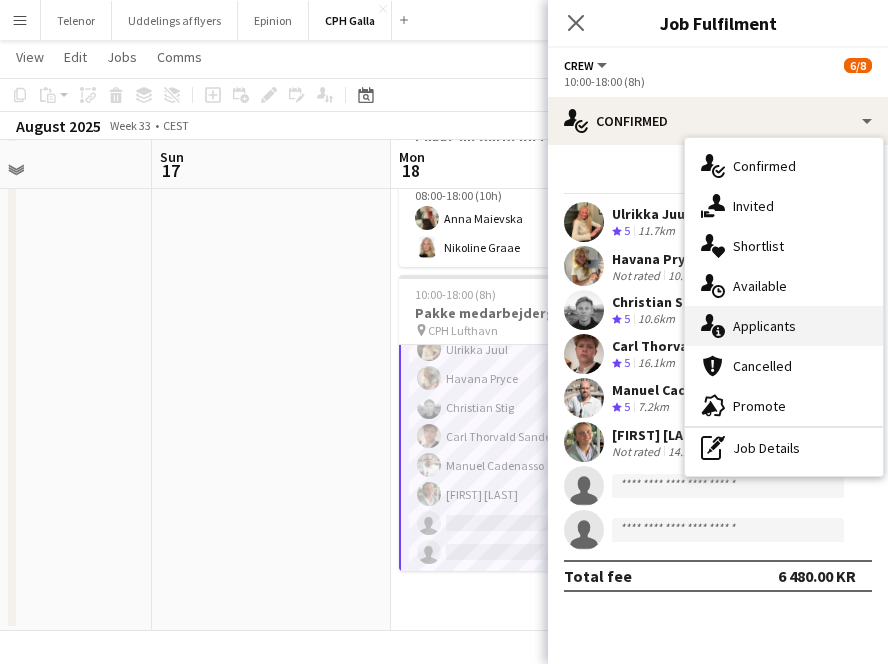 click on "single-neutral-actions-information
Applicants" at bounding box center (784, 326) 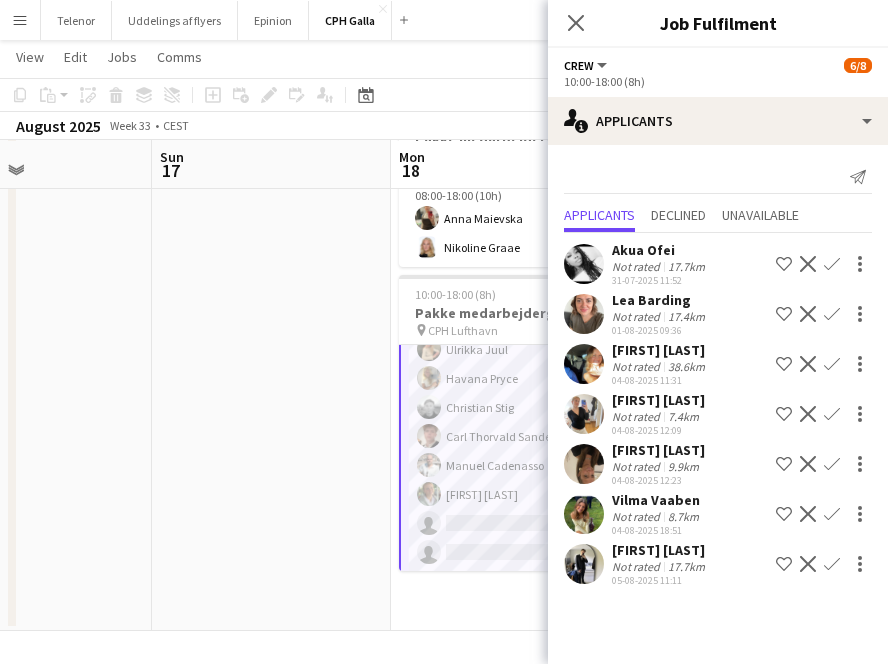 click at bounding box center [584, 564] 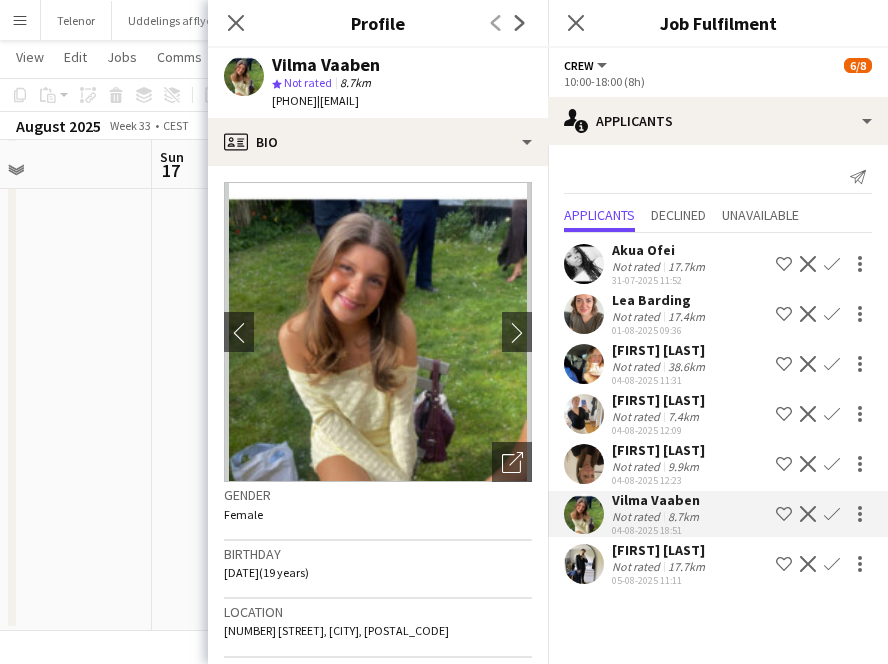 click at bounding box center [584, 514] 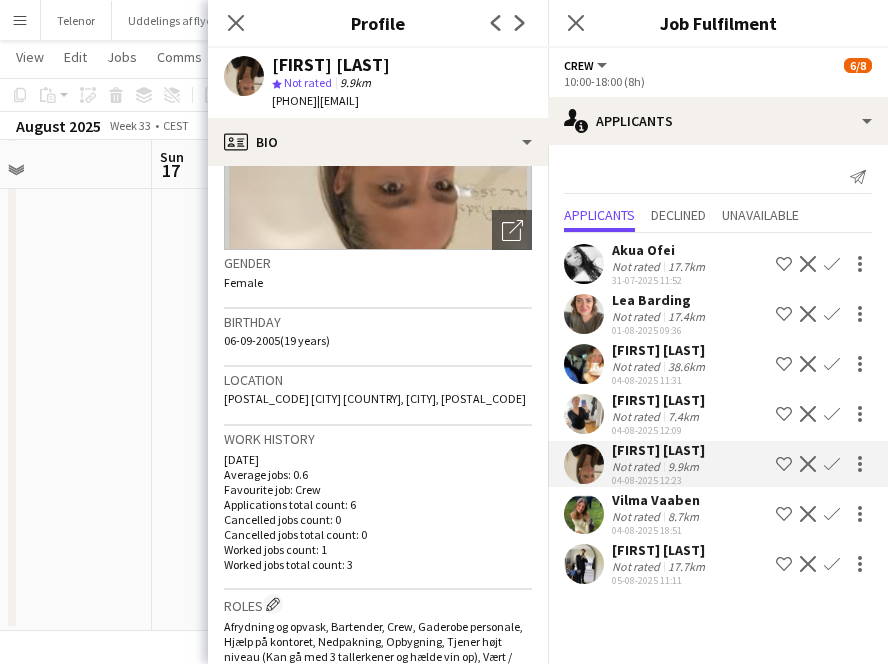 scroll, scrollTop: 232, scrollLeft: 0, axis: vertical 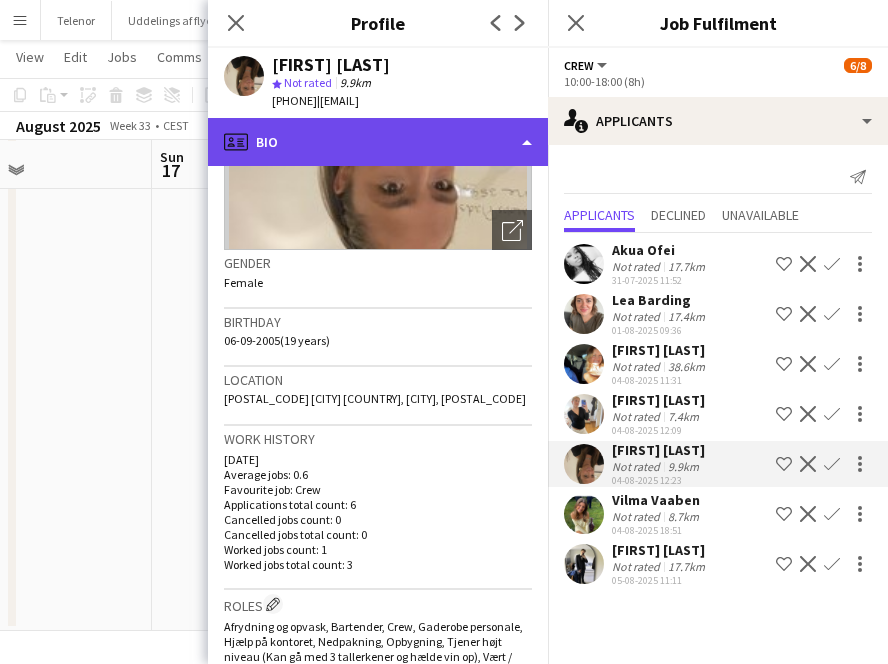 click on "profile
Bio" 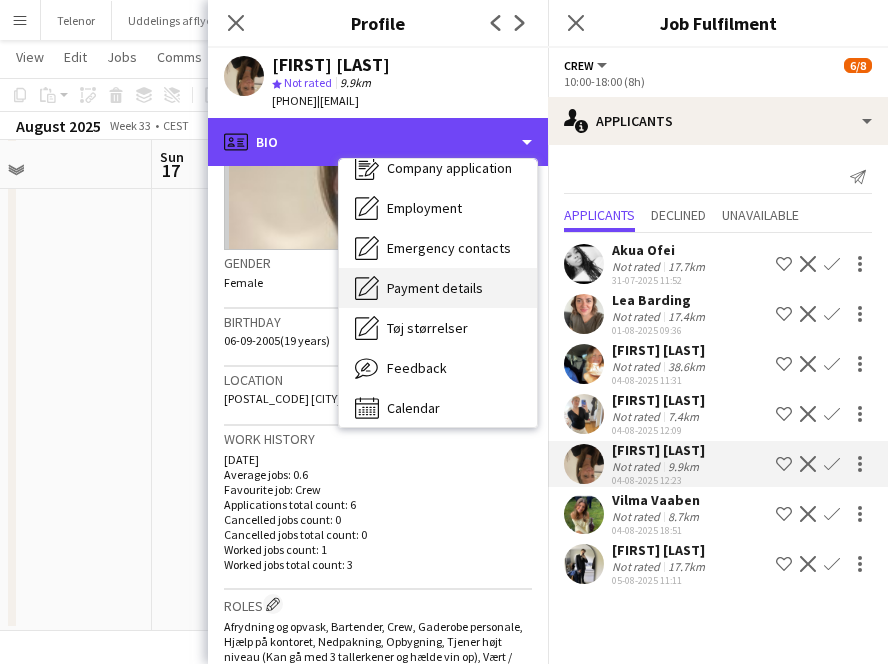 scroll, scrollTop: 60, scrollLeft: 0, axis: vertical 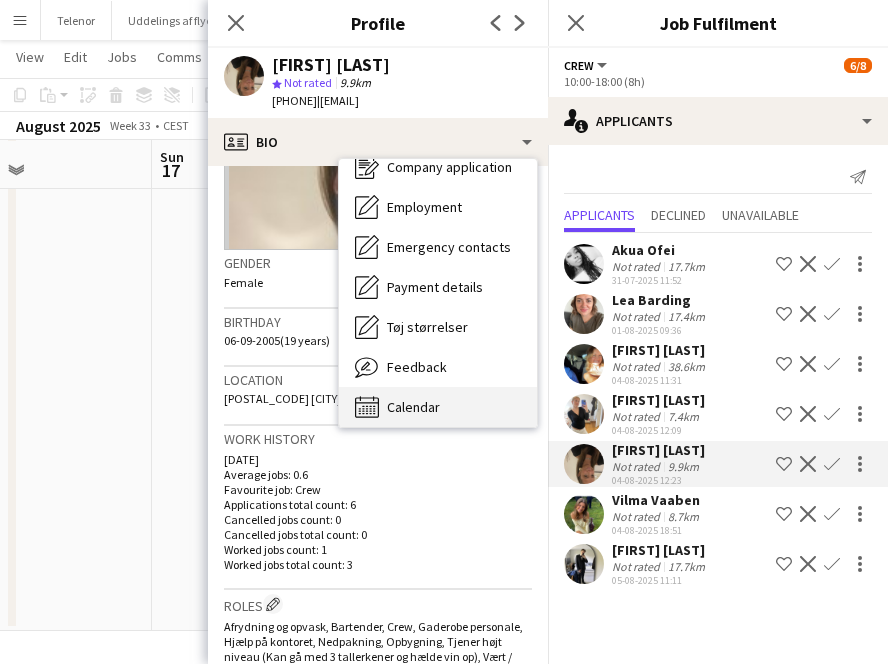 click on "Calendar
Calendar" at bounding box center (438, 407) 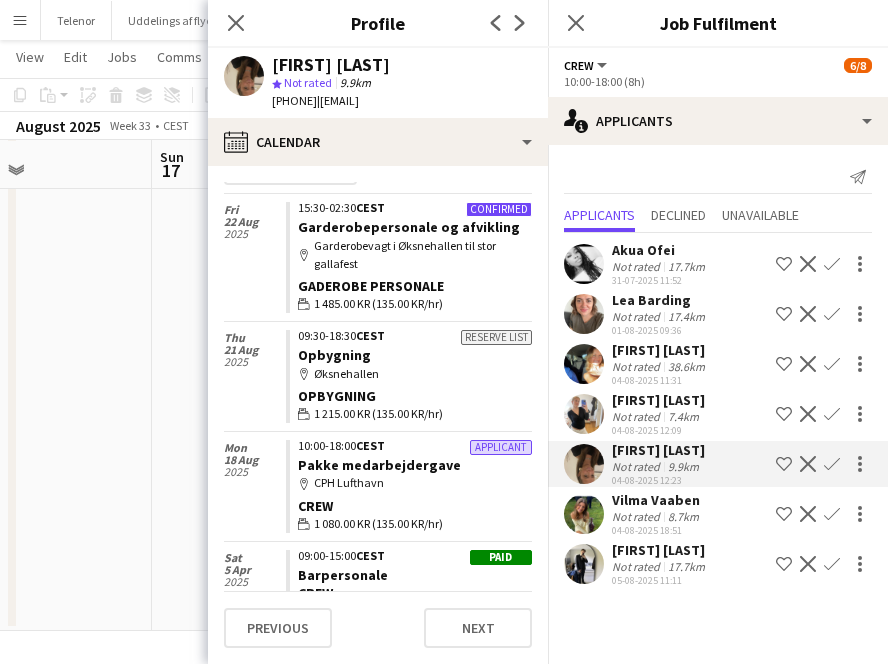 scroll, scrollTop: 0, scrollLeft: 0, axis: both 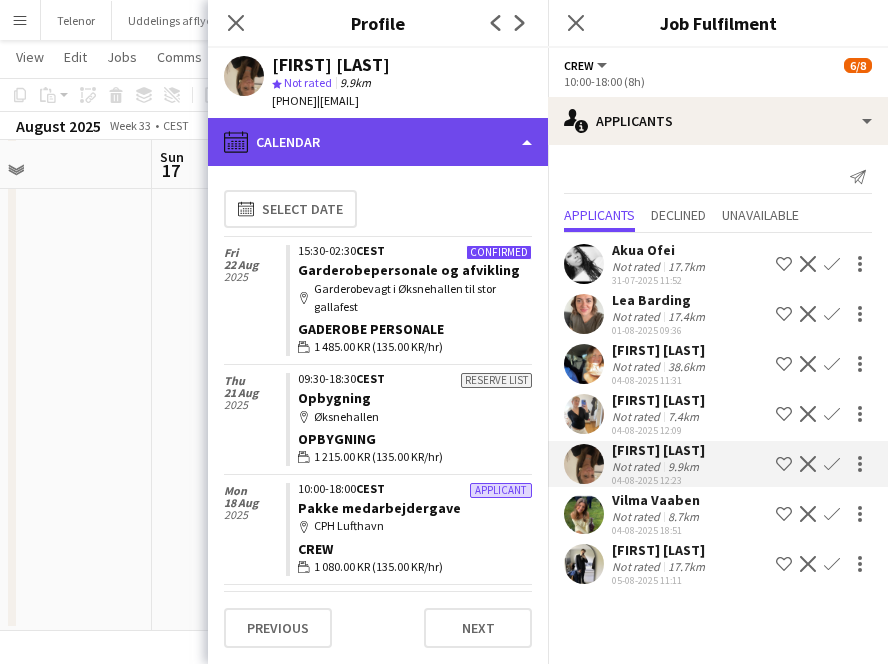 click on "calendar-full
Calendar" 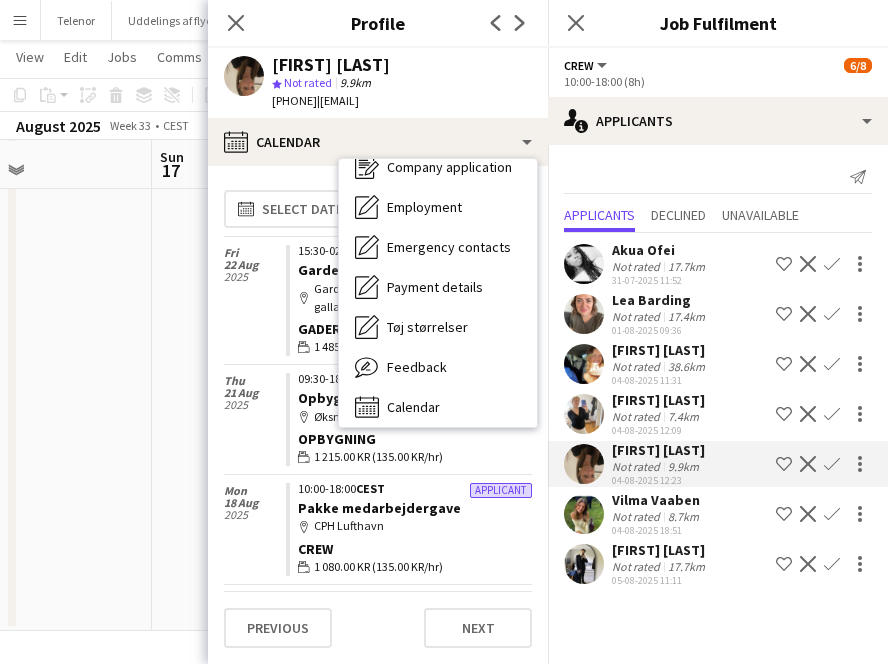 click on "04-08-2025 18:51" at bounding box center (660, 580) 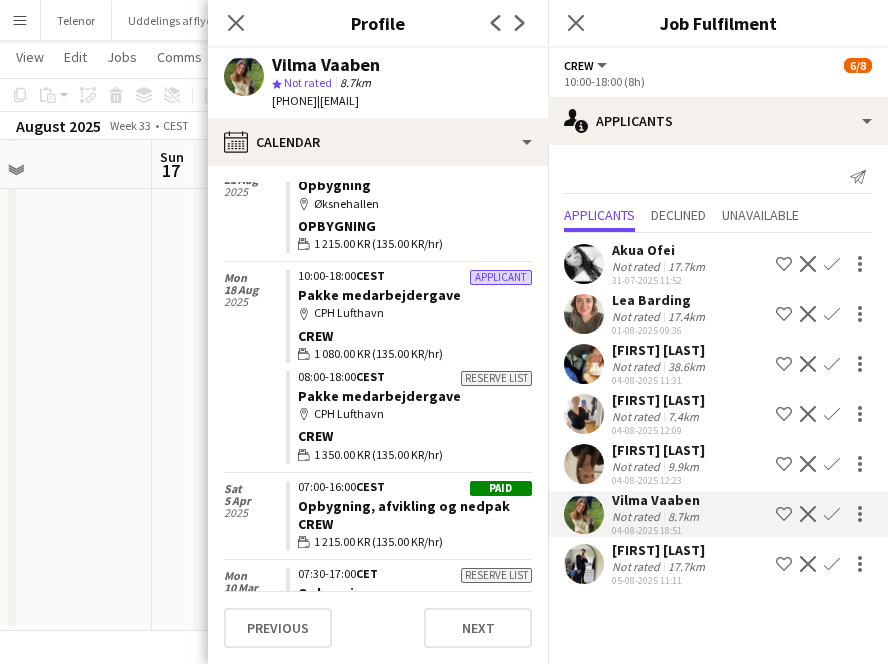 scroll, scrollTop: 289, scrollLeft: 0, axis: vertical 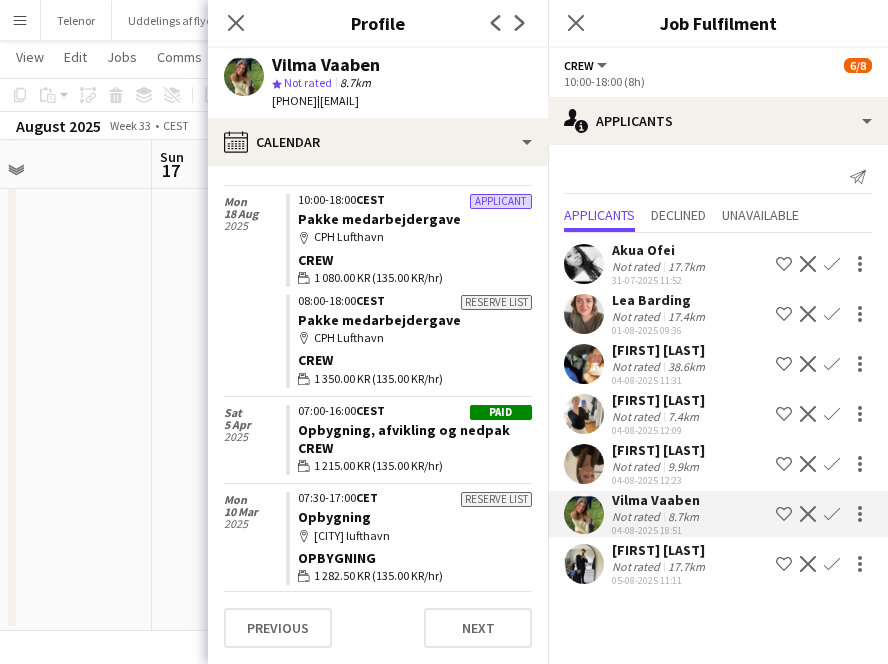 click at bounding box center [584, 514] 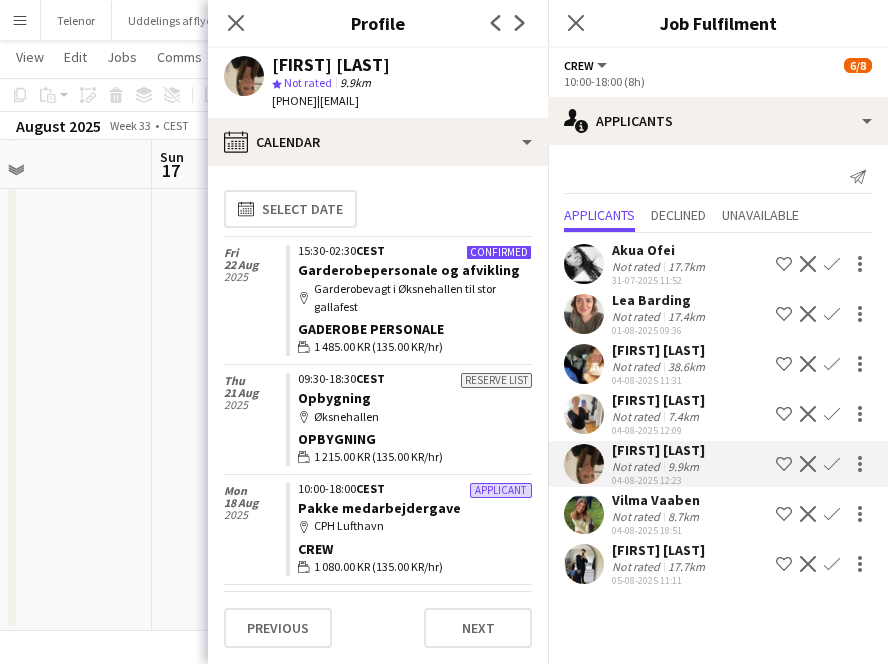 scroll, scrollTop: 275, scrollLeft: 0, axis: vertical 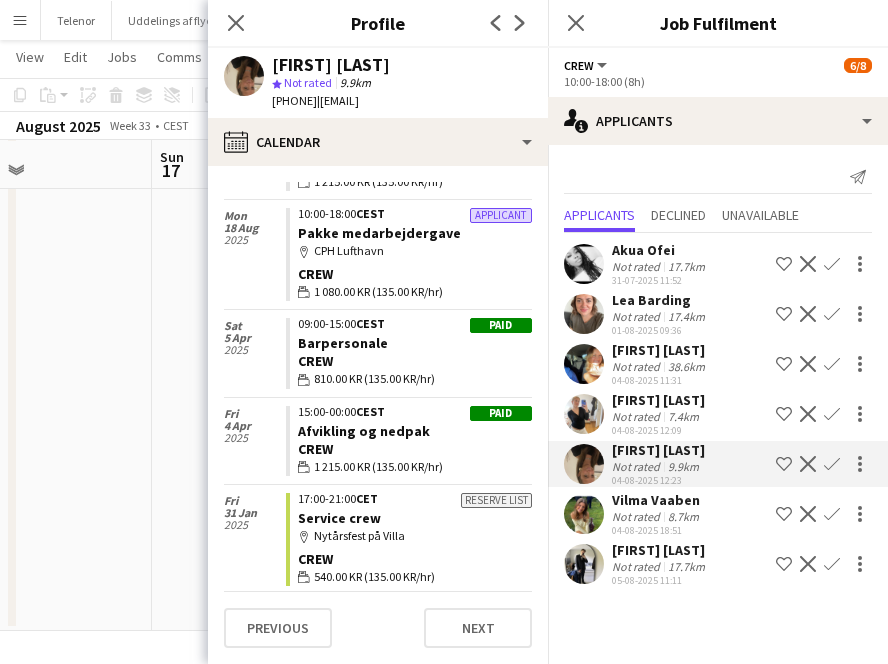 click 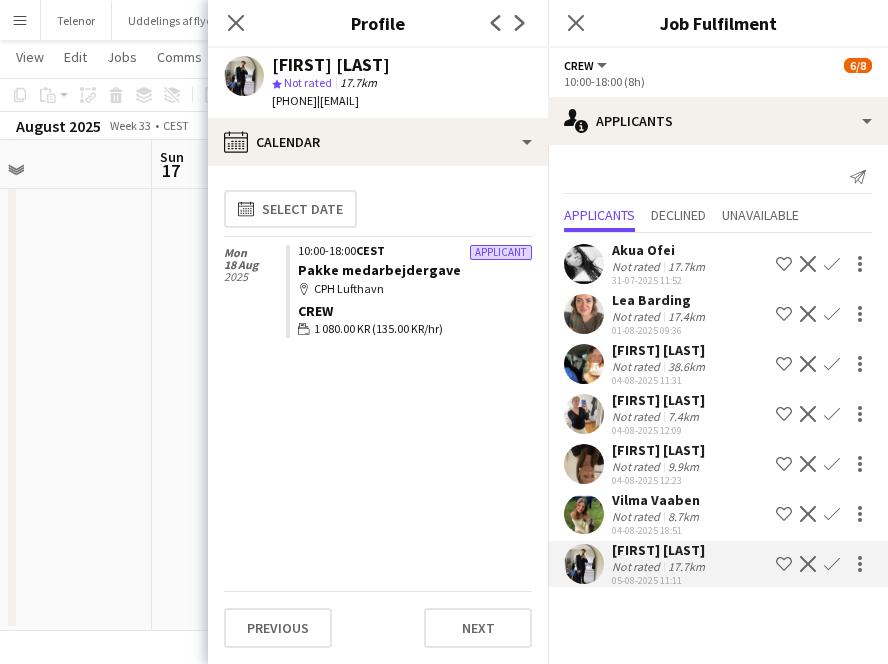 click at bounding box center [584, 464] 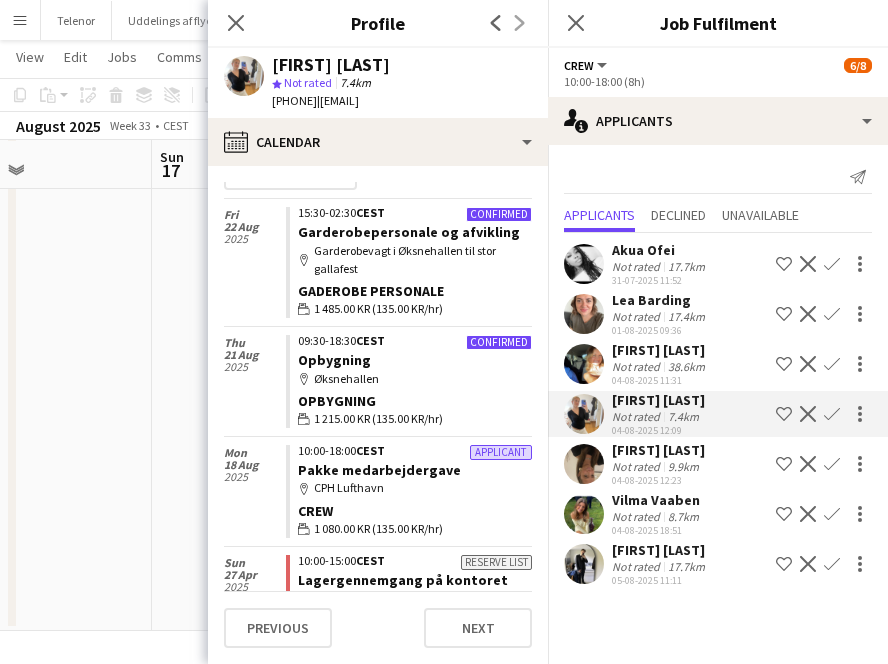 scroll, scrollTop: 37, scrollLeft: 0, axis: vertical 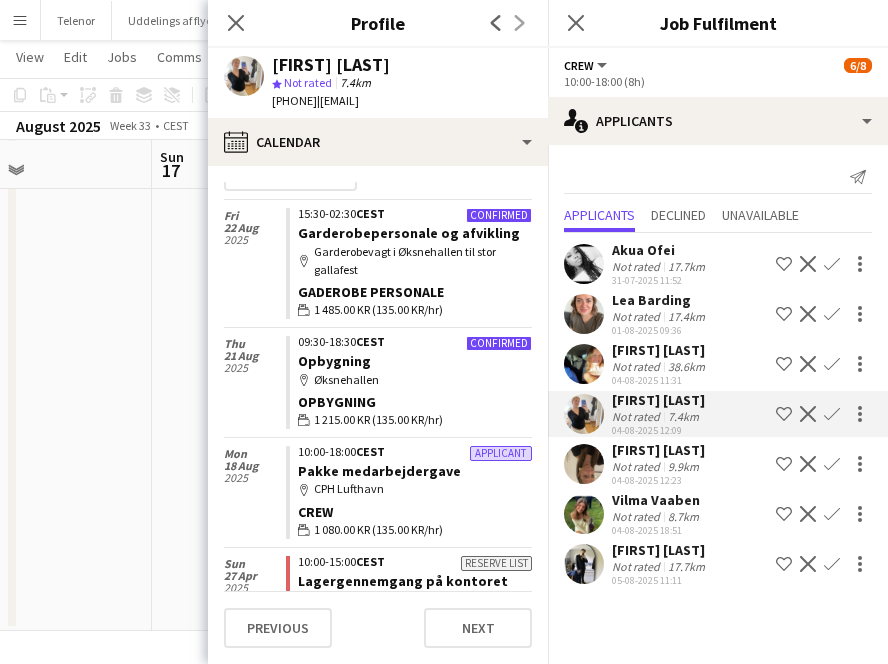 click at bounding box center (584, 414) 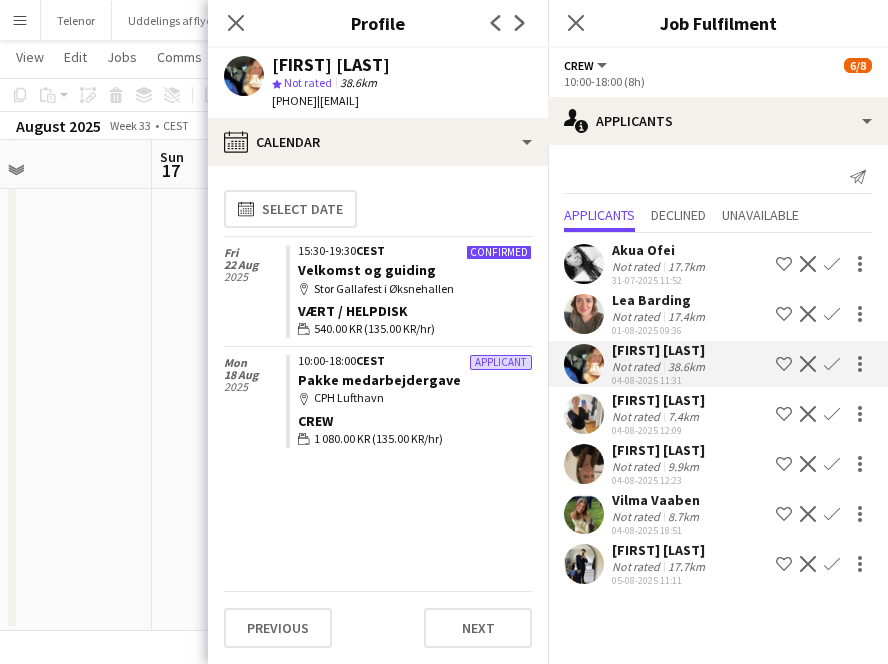 click at bounding box center [584, 364] 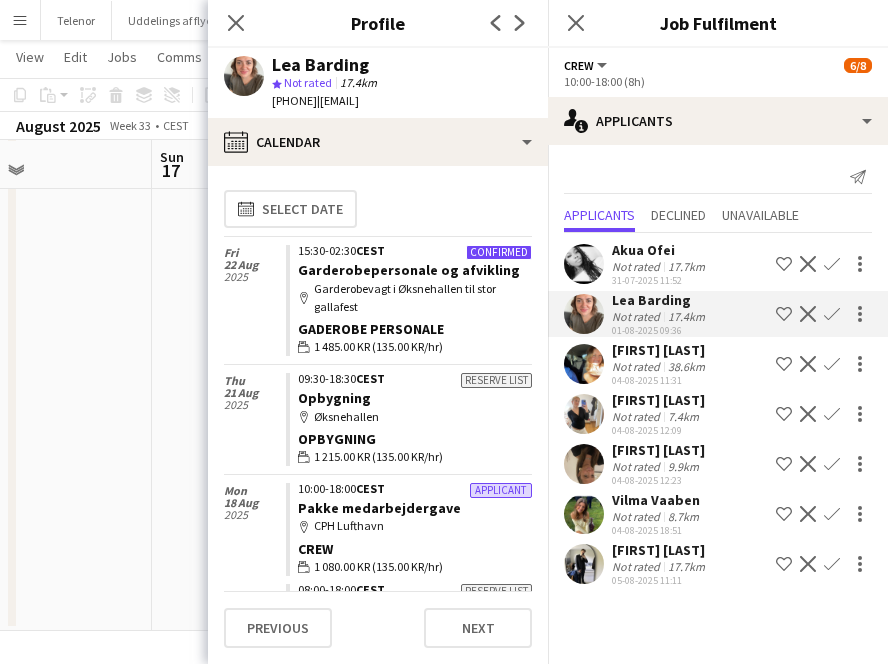 scroll, scrollTop: 92, scrollLeft: 0, axis: vertical 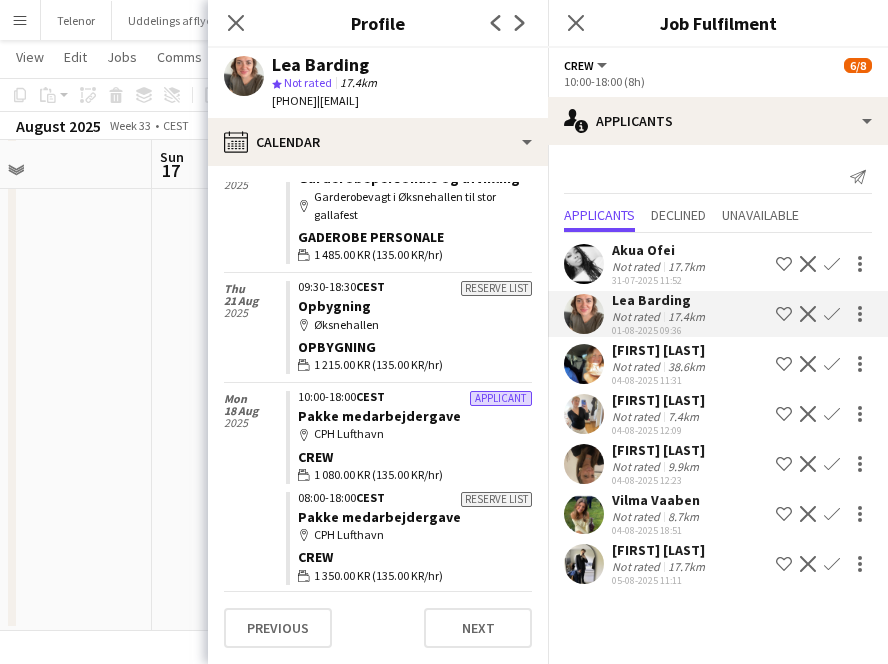 click at bounding box center (584, 314) 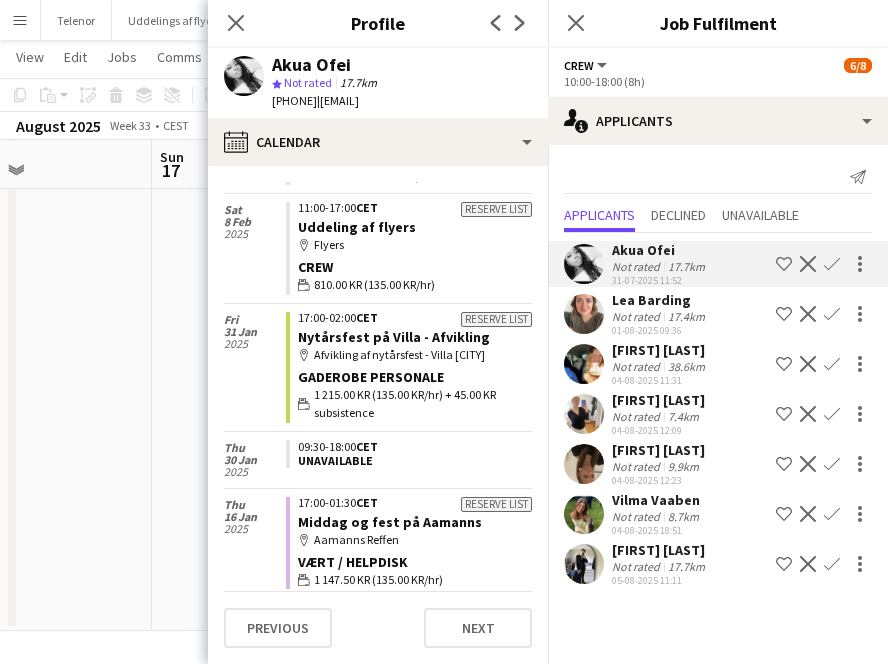 scroll, scrollTop: 1176, scrollLeft: 0, axis: vertical 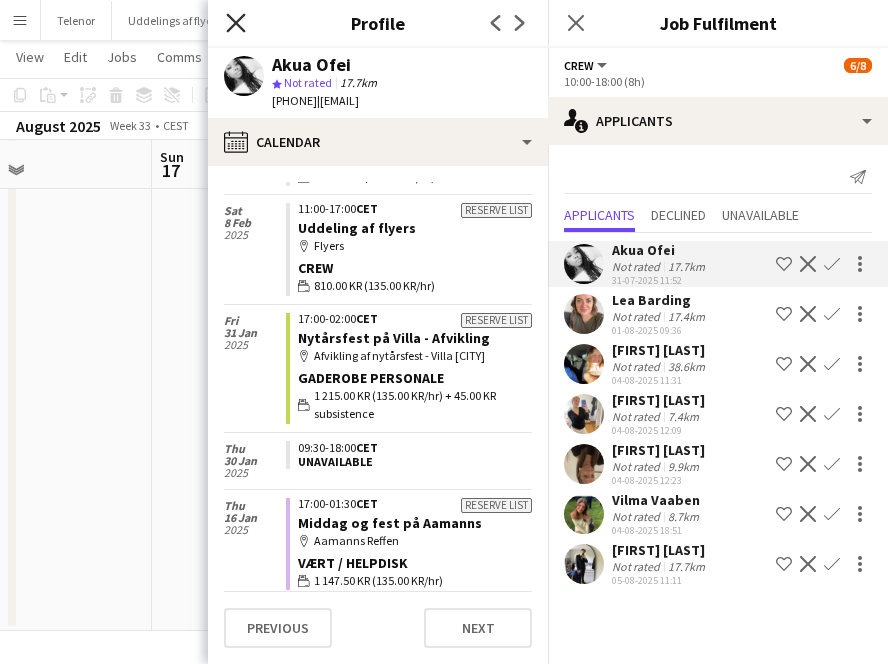 click on "Close pop-in" 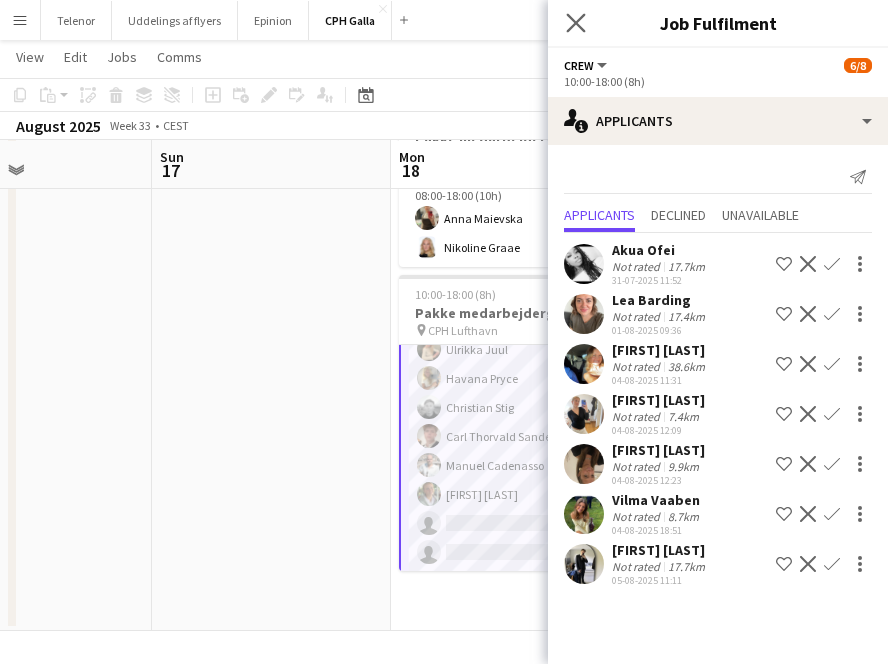 click on "Close pop-in" 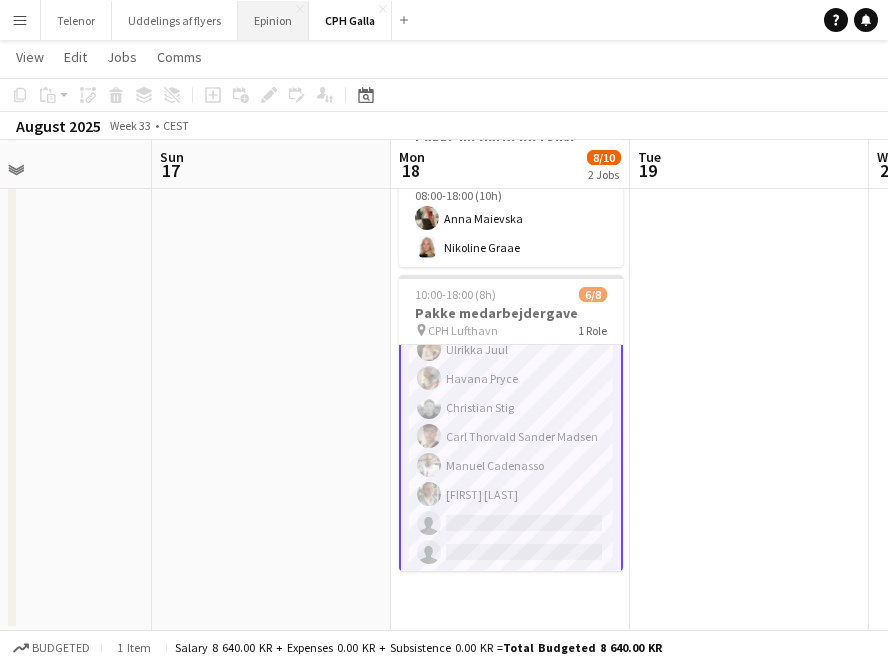 click on "Epinion
Close" at bounding box center (273, 20) 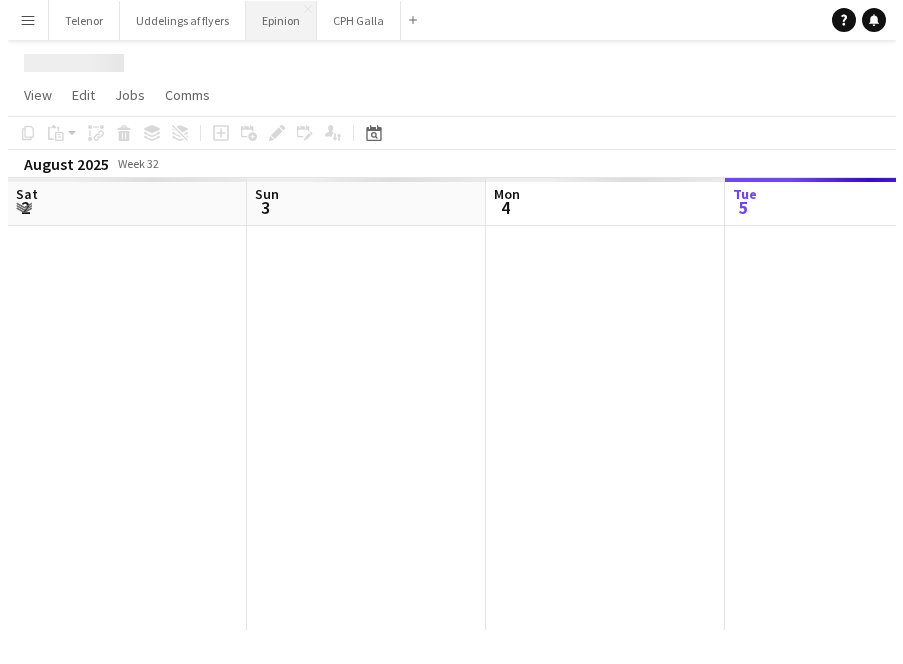 scroll, scrollTop: 0, scrollLeft: 0, axis: both 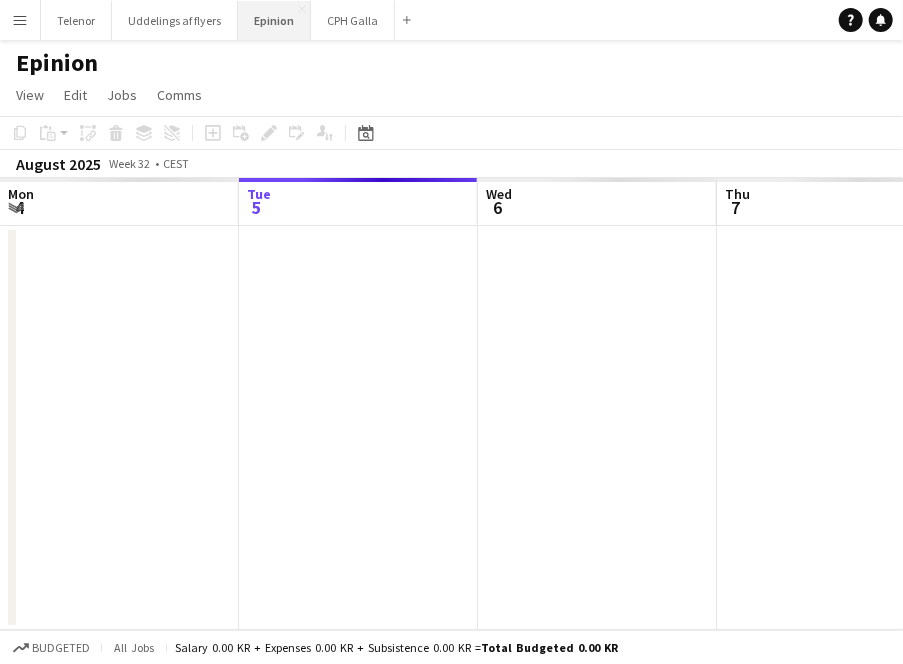 click on "Epinion
Close" at bounding box center [274, 20] 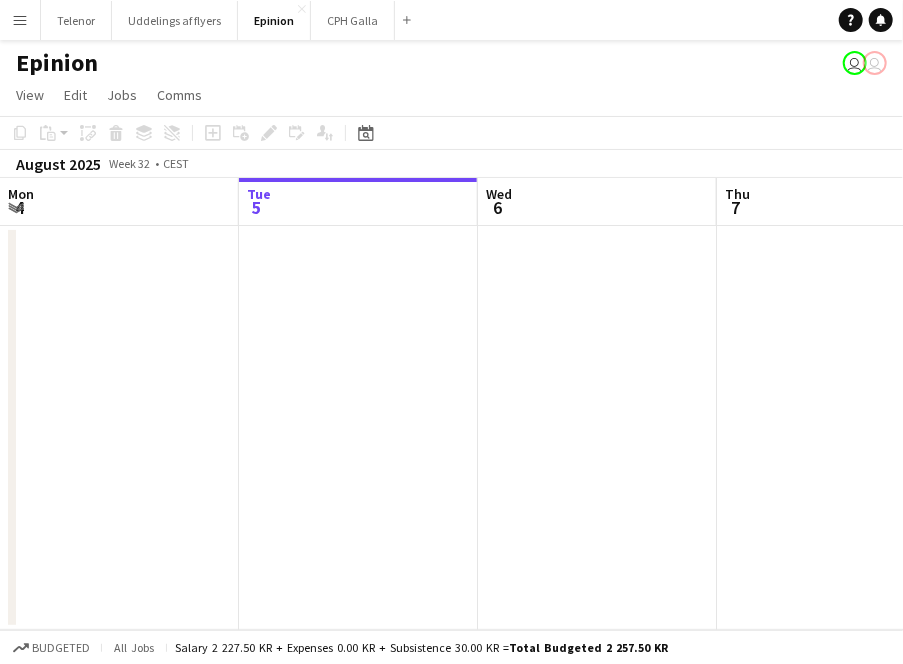 drag, startPoint x: 368, startPoint y: 390, endPoint x: 76, endPoint y: 393, distance: 292.0154 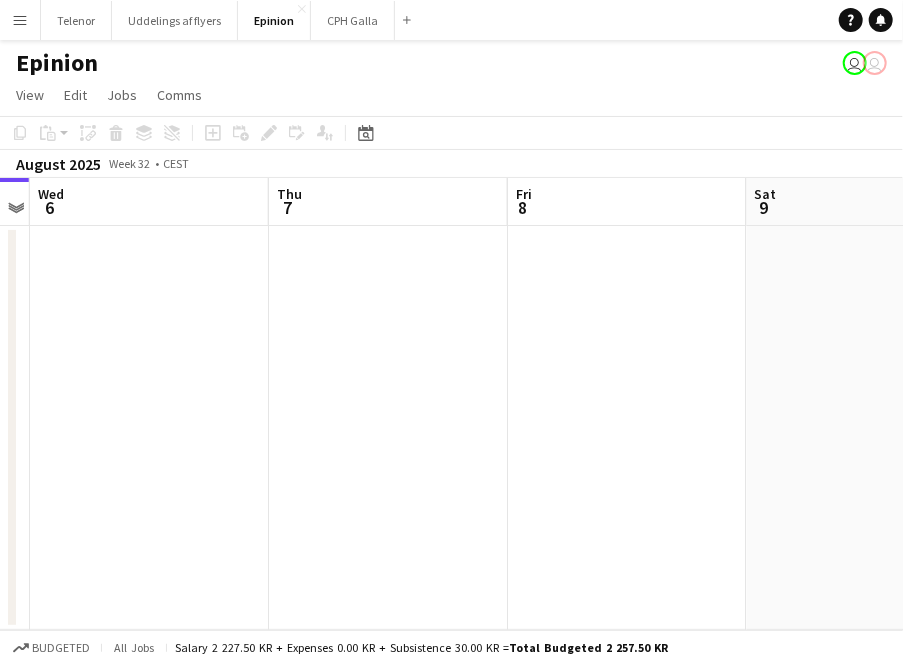 drag, startPoint x: 524, startPoint y: 379, endPoint x: 406, endPoint y: 393, distance: 118.82761 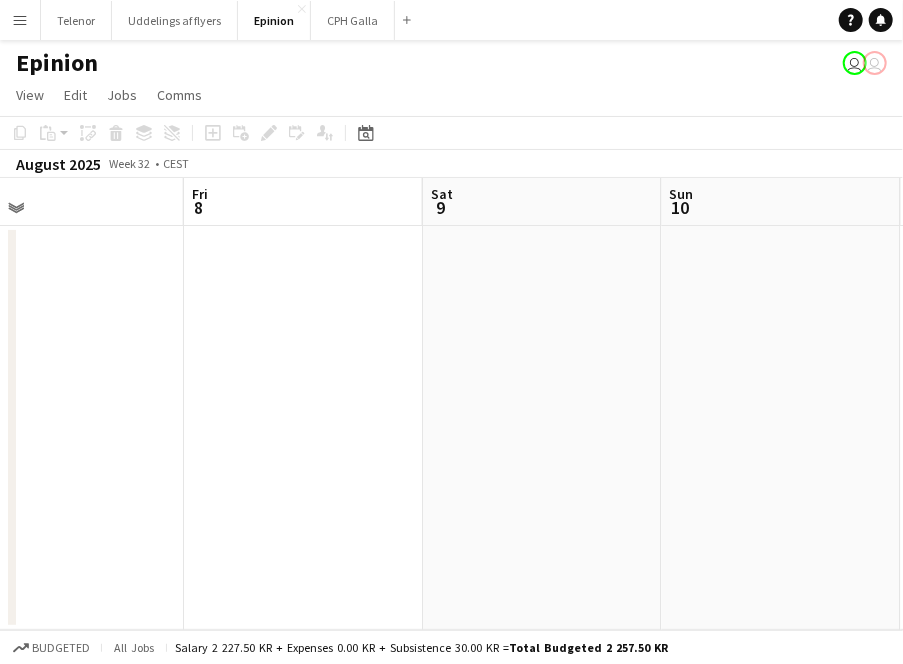 drag, startPoint x: 806, startPoint y: 389, endPoint x: 400, endPoint y: 392, distance: 406.01108 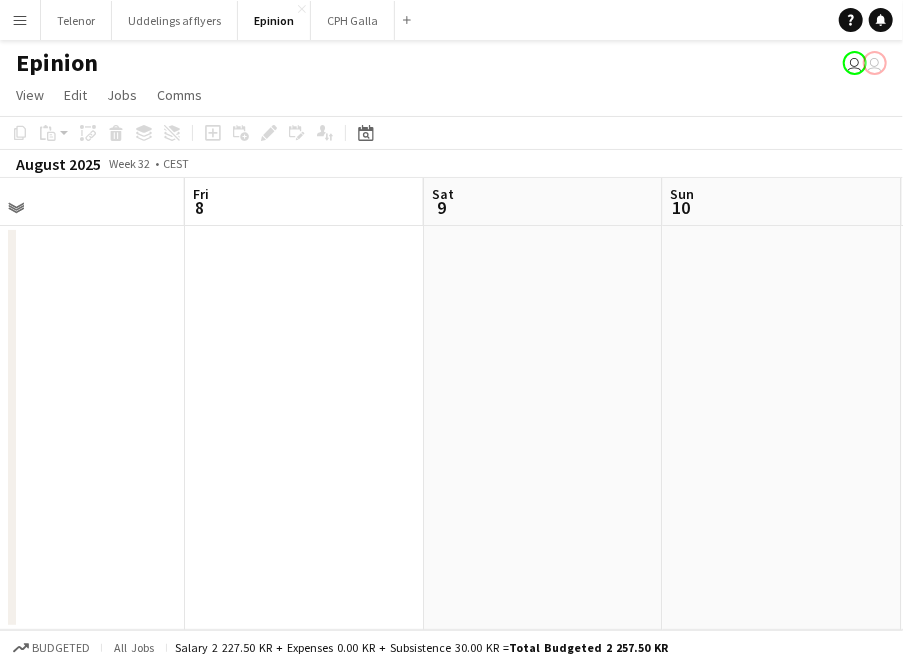 click on "Mon   4   Tue   5   Wed   6   Thu   7   Fri   8   Sat   9   Sun   10   Mon   11   Tue   12" at bounding box center (451, 404) 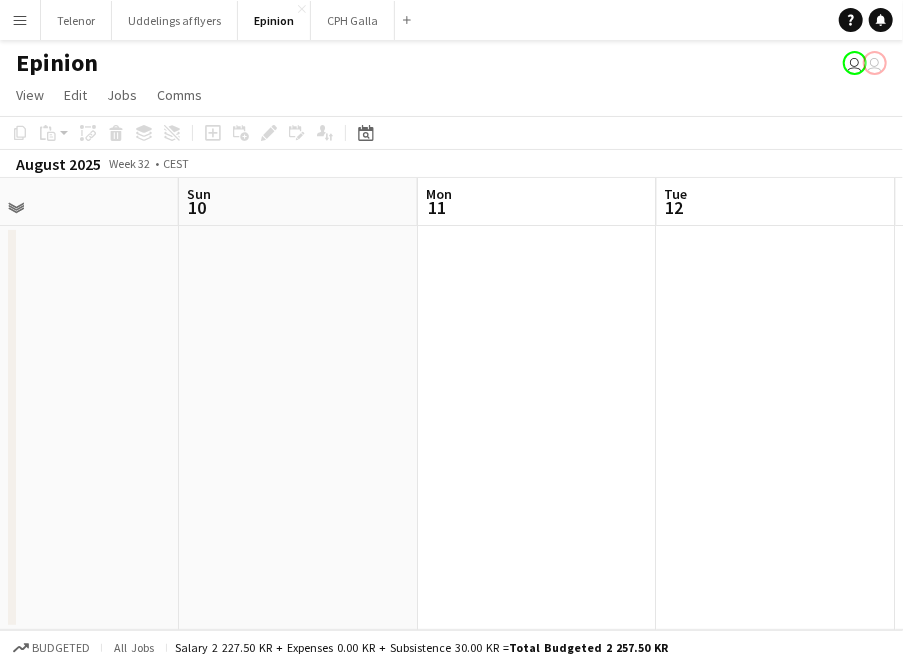 drag, startPoint x: 733, startPoint y: 429, endPoint x: 440, endPoint y: 497, distance: 300.7873 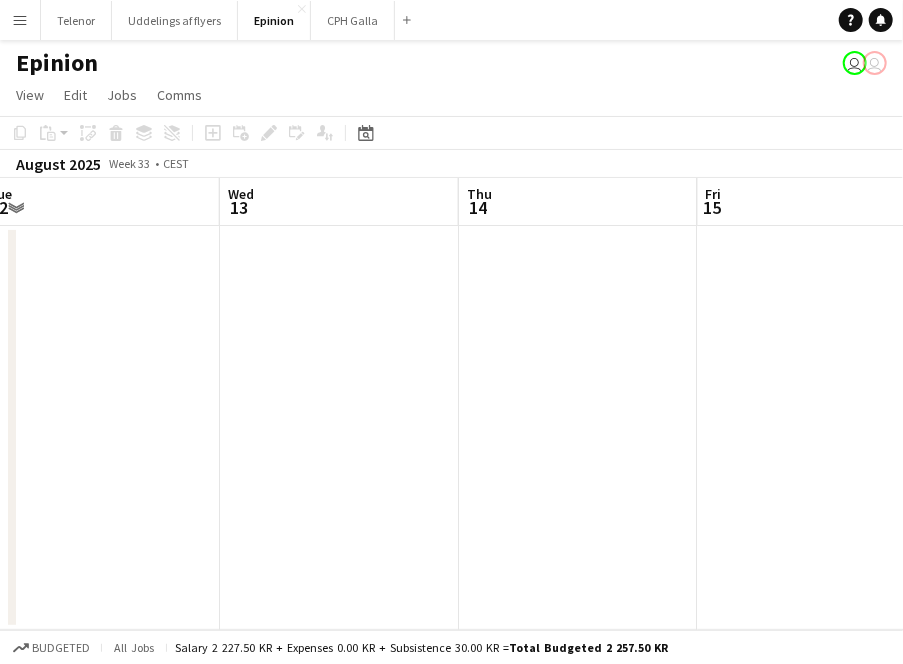 drag, startPoint x: 483, startPoint y: 525, endPoint x: 385, endPoint y: 535, distance: 98.50888 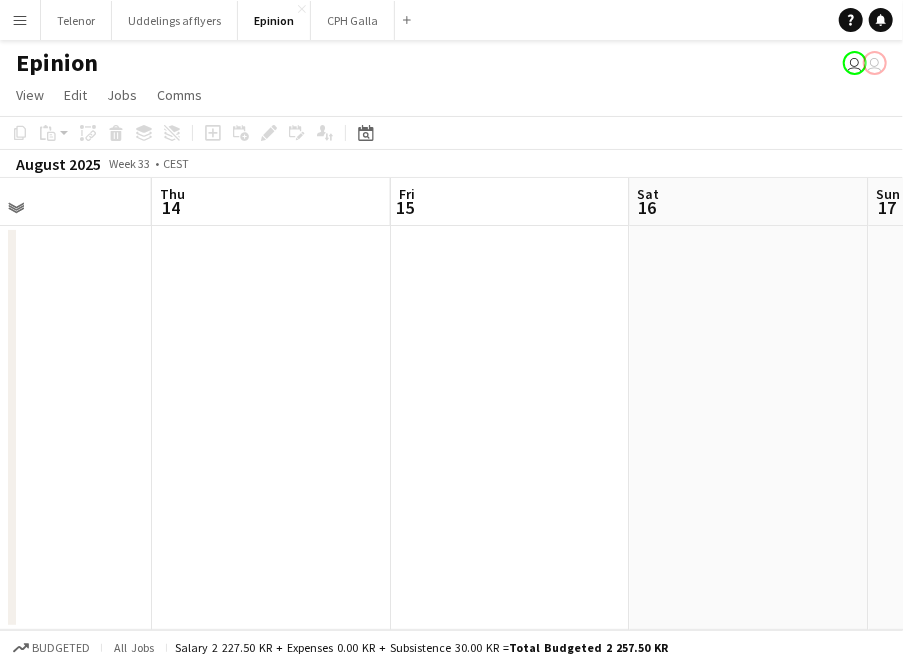 drag, startPoint x: 898, startPoint y: 489, endPoint x: 556, endPoint y: 502, distance: 342.24698 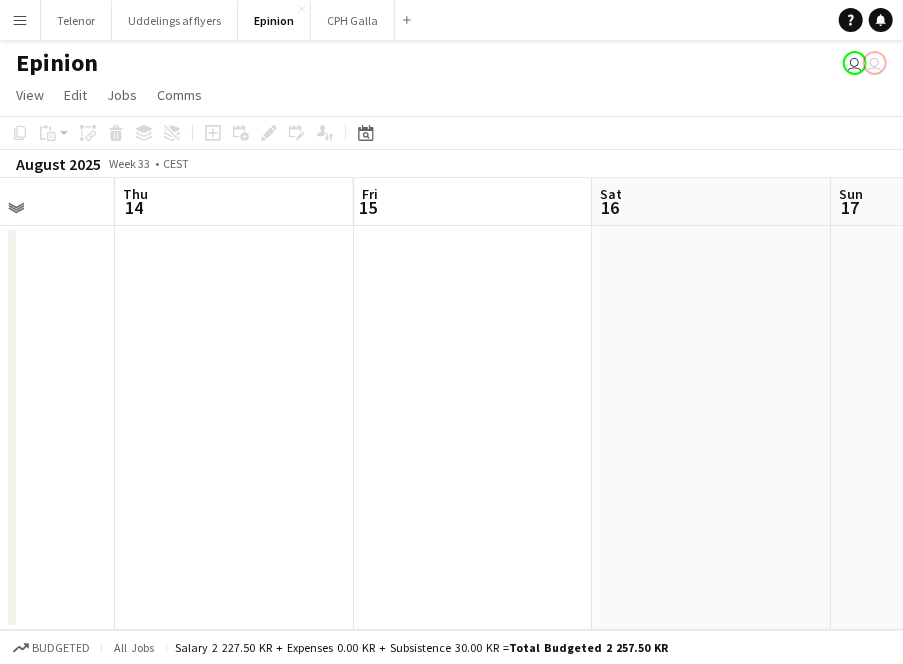 drag, startPoint x: 725, startPoint y: 503, endPoint x: 217, endPoint y: 515, distance: 508.14172 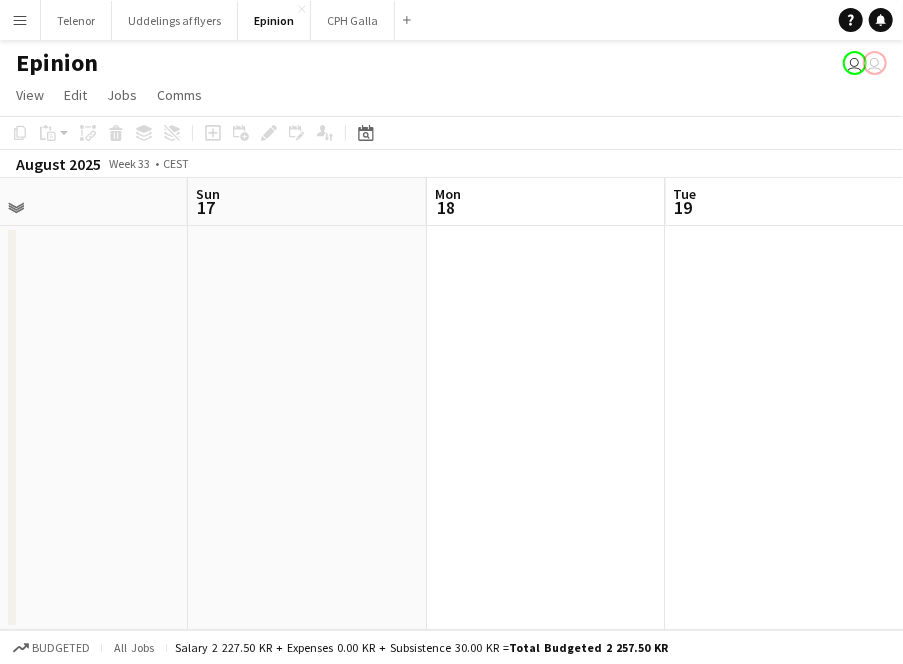 drag, startPoint x: 672, startPoint y: 497, endPoint x: 274, endPoint y: 553, distance: 401.92038 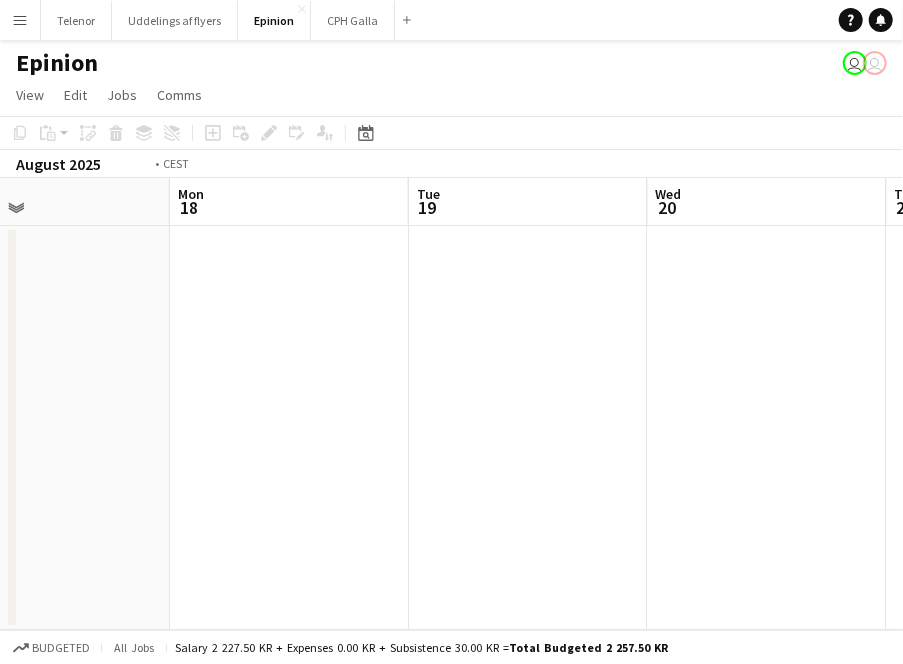drag, startPoint x: 757, startPoint y: 547, endPoint x: 471, endPoint y: 593, distance: 289.6757 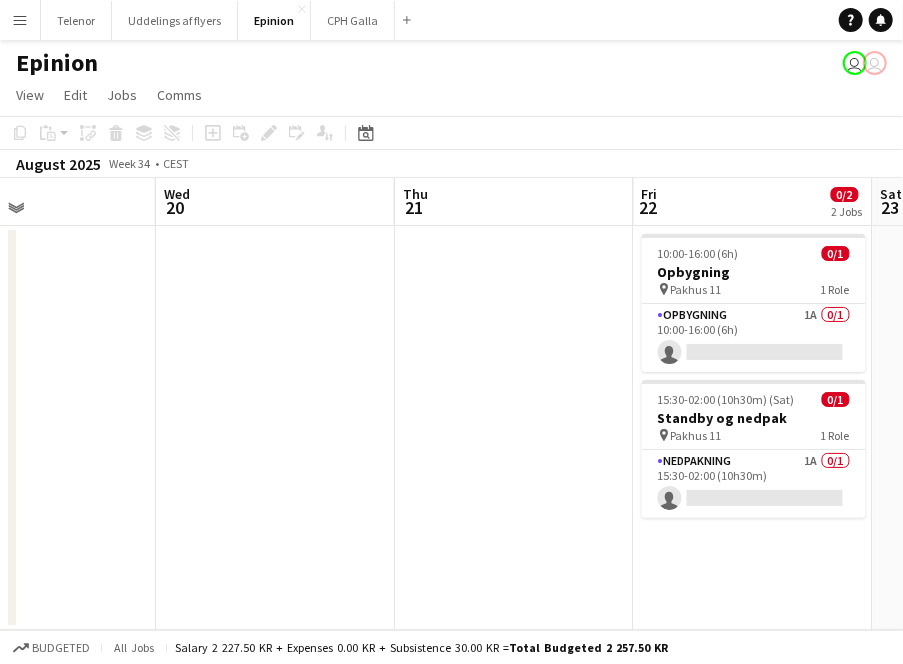 scroll, scrollTop: 0, scrollLeft: 801, axis: horizontal 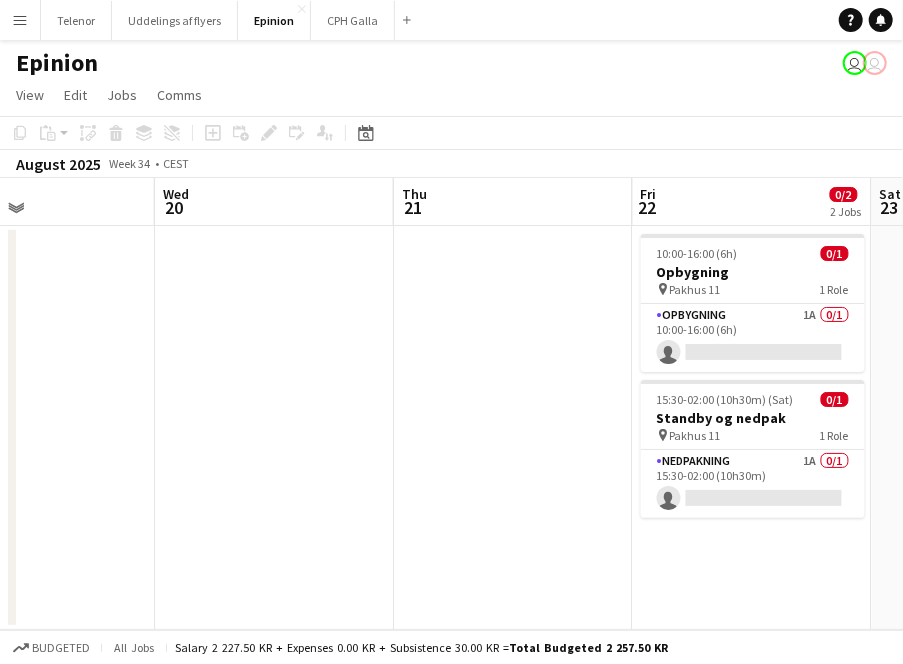 drag, startPoint x: 763, startPoint y: 513, endPoint x: 700, endPoint y: 513, distance: 63 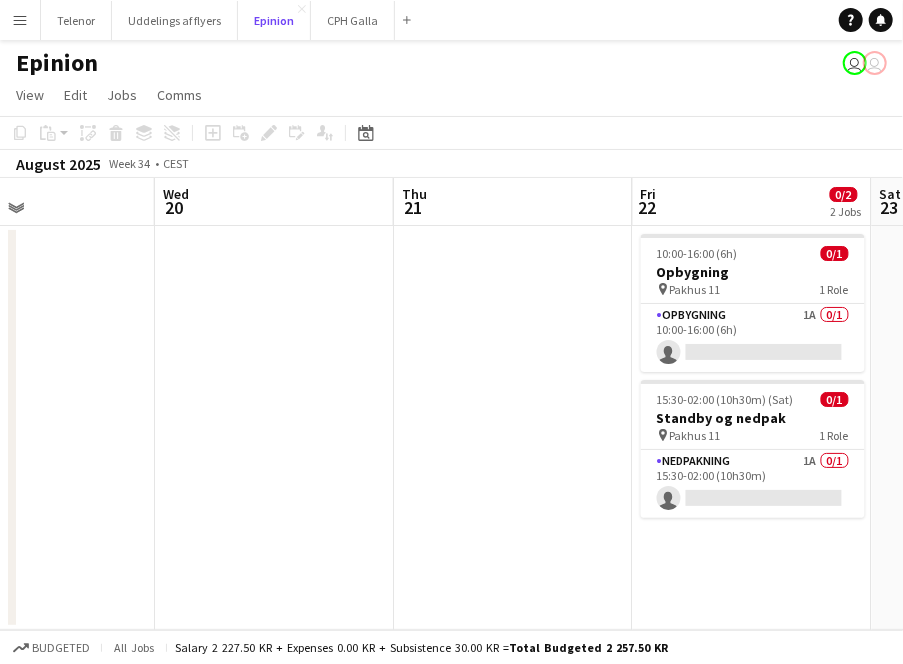 drag, startPoint x: 306, startPoint y: 3, endPoint x: 546, endPoint y: 134, distance: 273.4246 